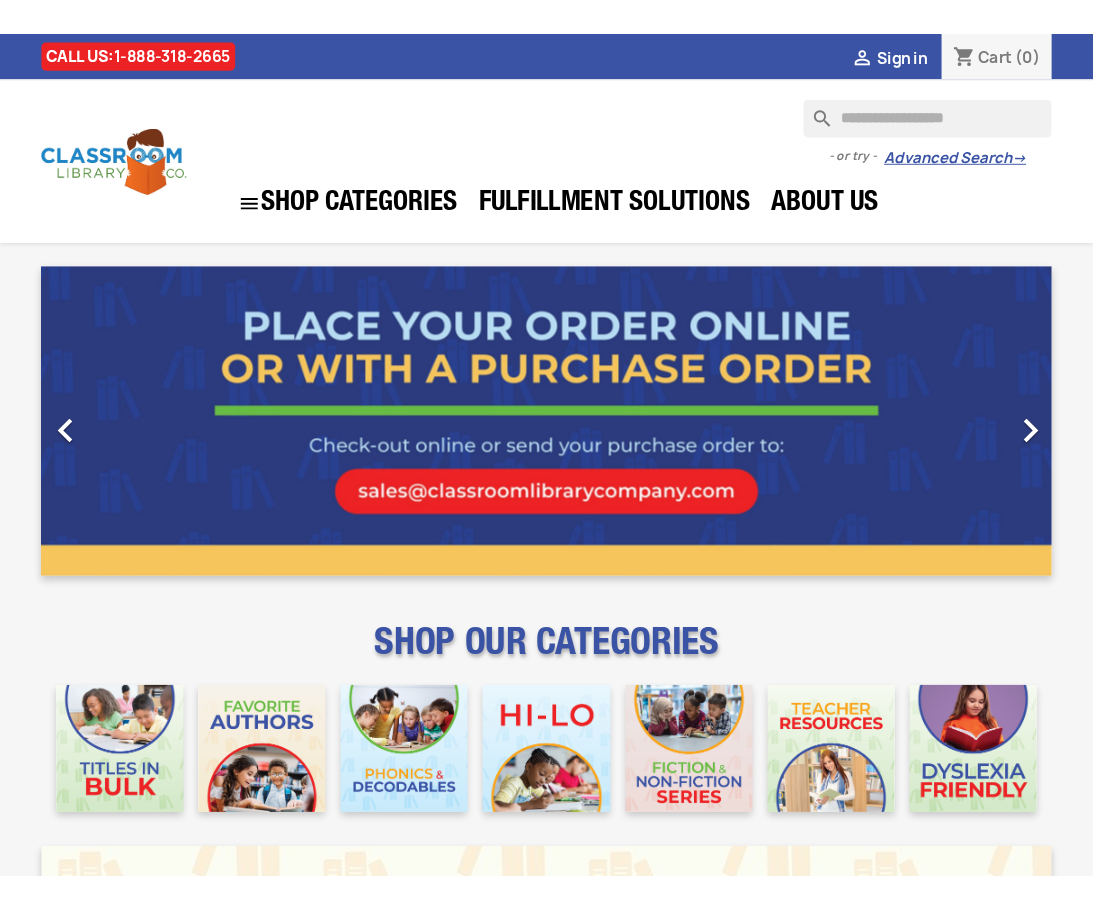 scroll, scrollTop: 0, scrollLeft: 0, axis: both 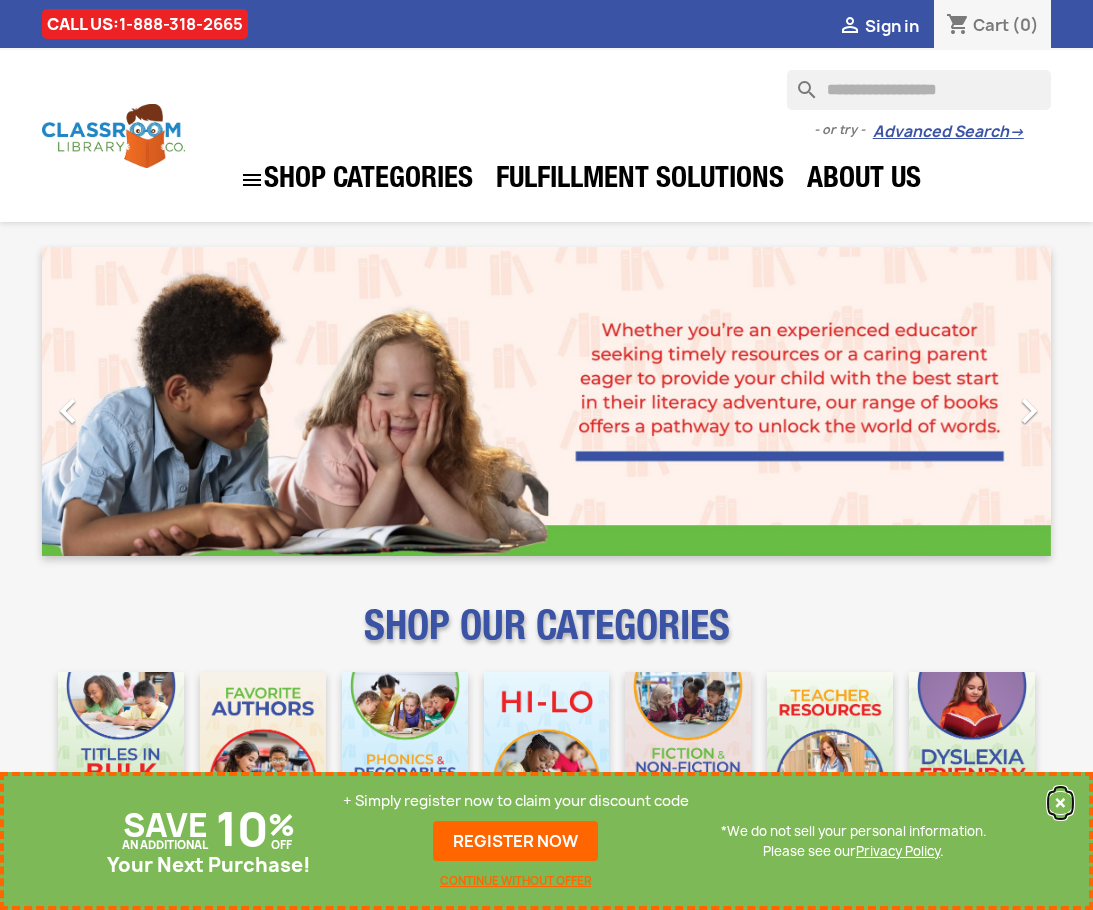 click on "×" at bounding box center (1060, 803) 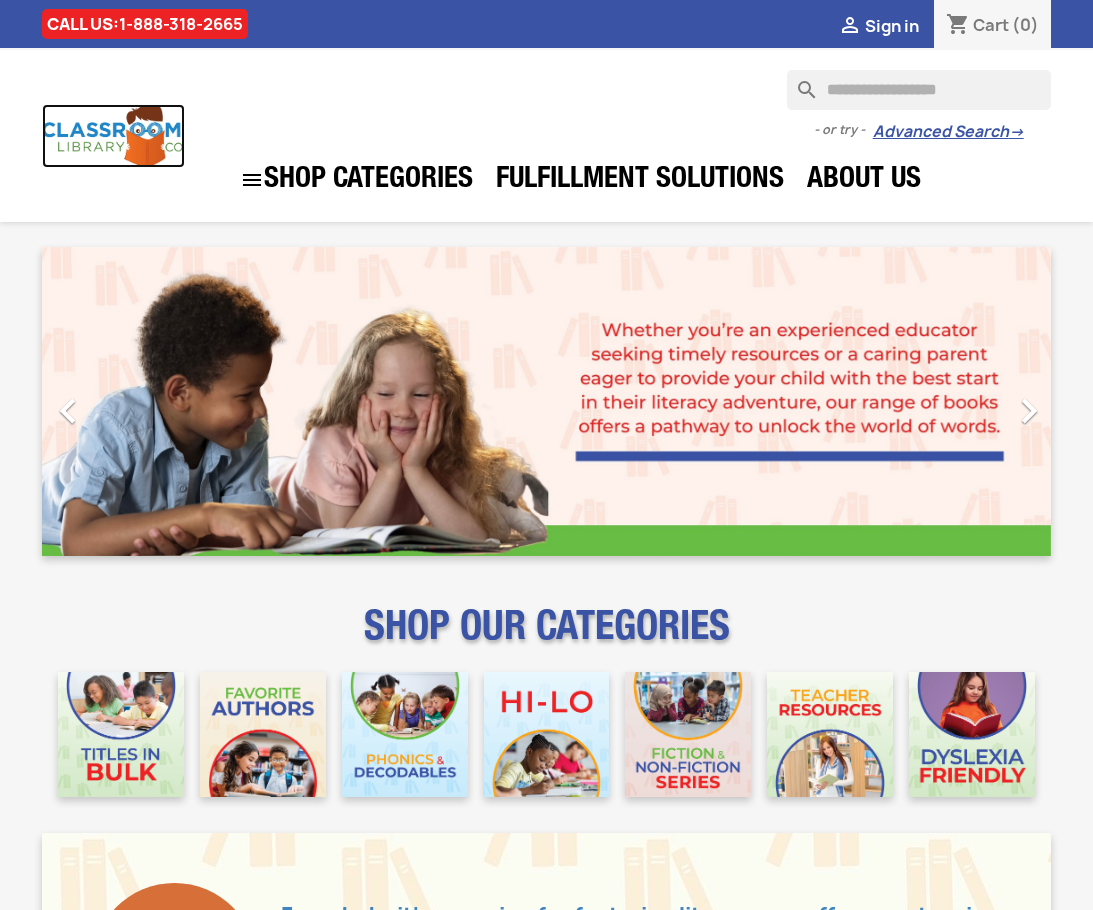 click at bounding box center (113, 136) 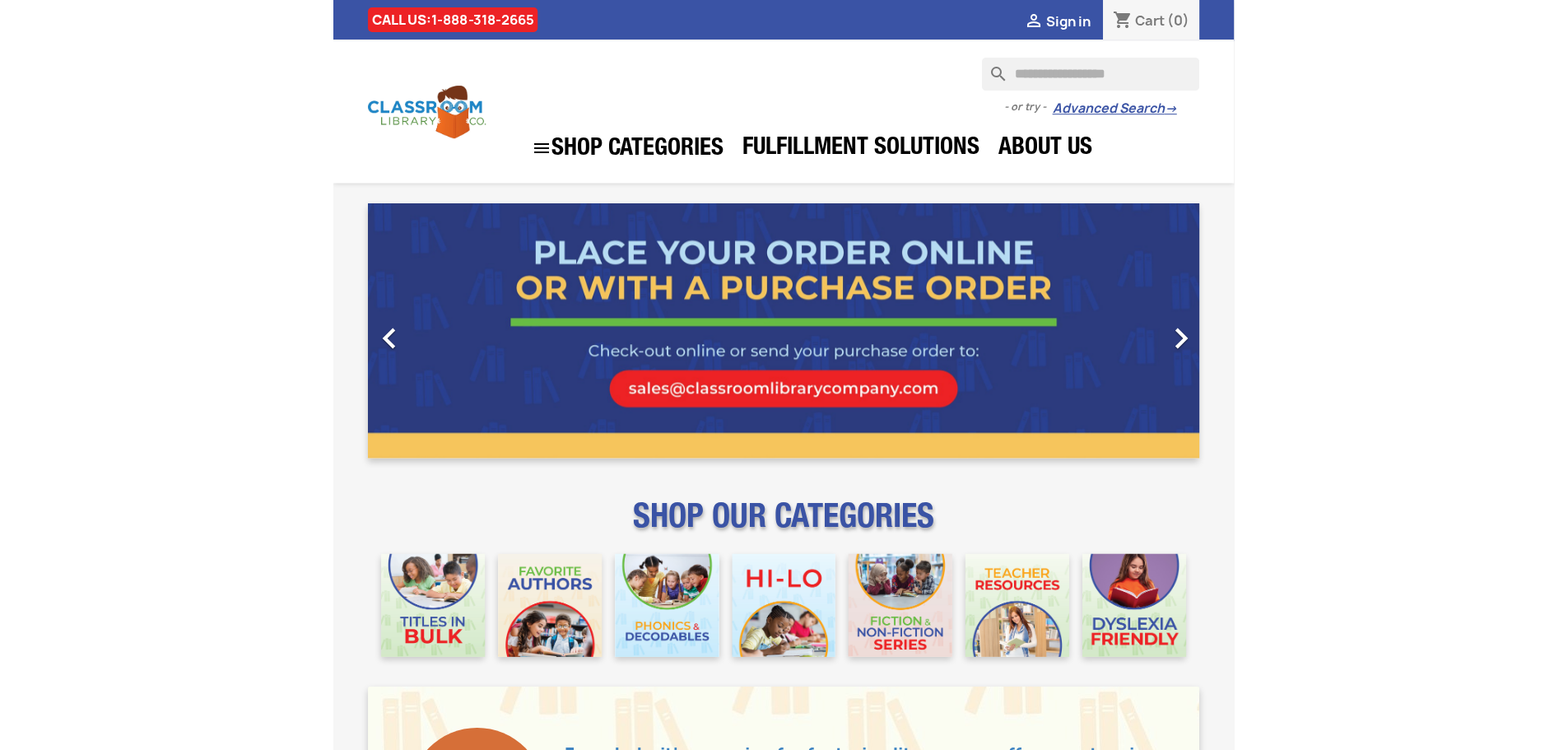 scroll, scrollTop: 0, scrollLeft: 0, axis: both 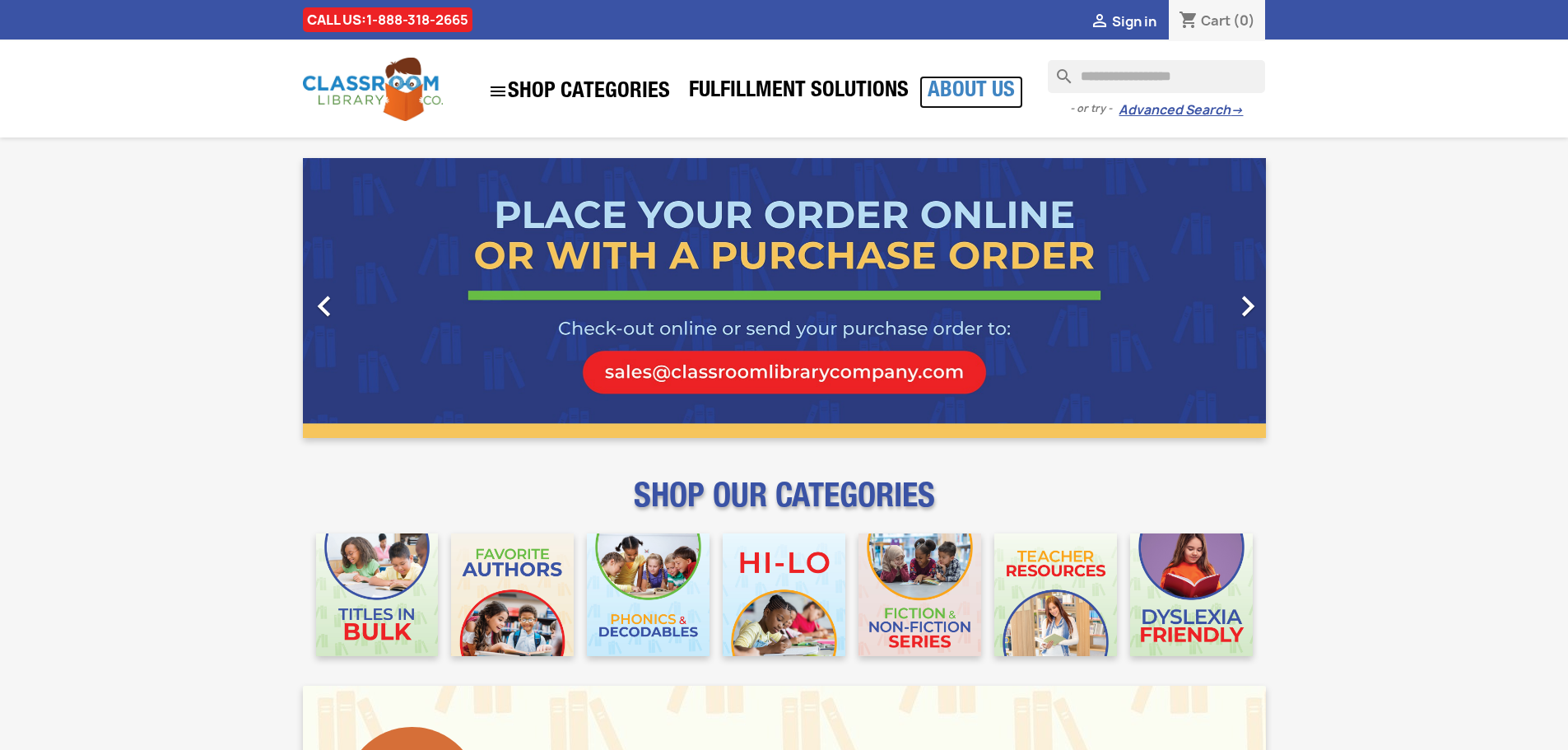 click on "About Us" at bounding box center (971, 92) 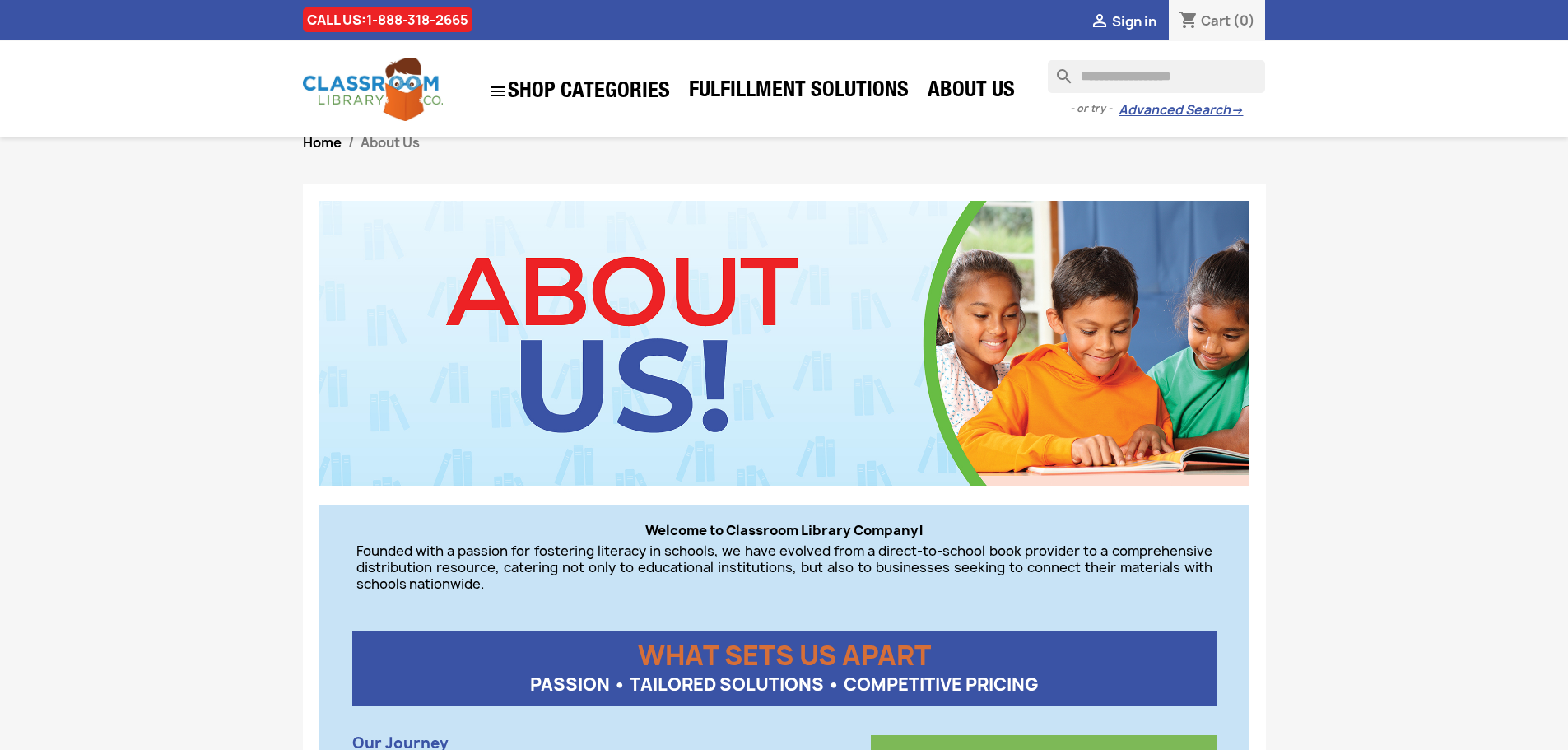 scroll, scrollTop: 82, scrollLeft: 0, axis: vertical 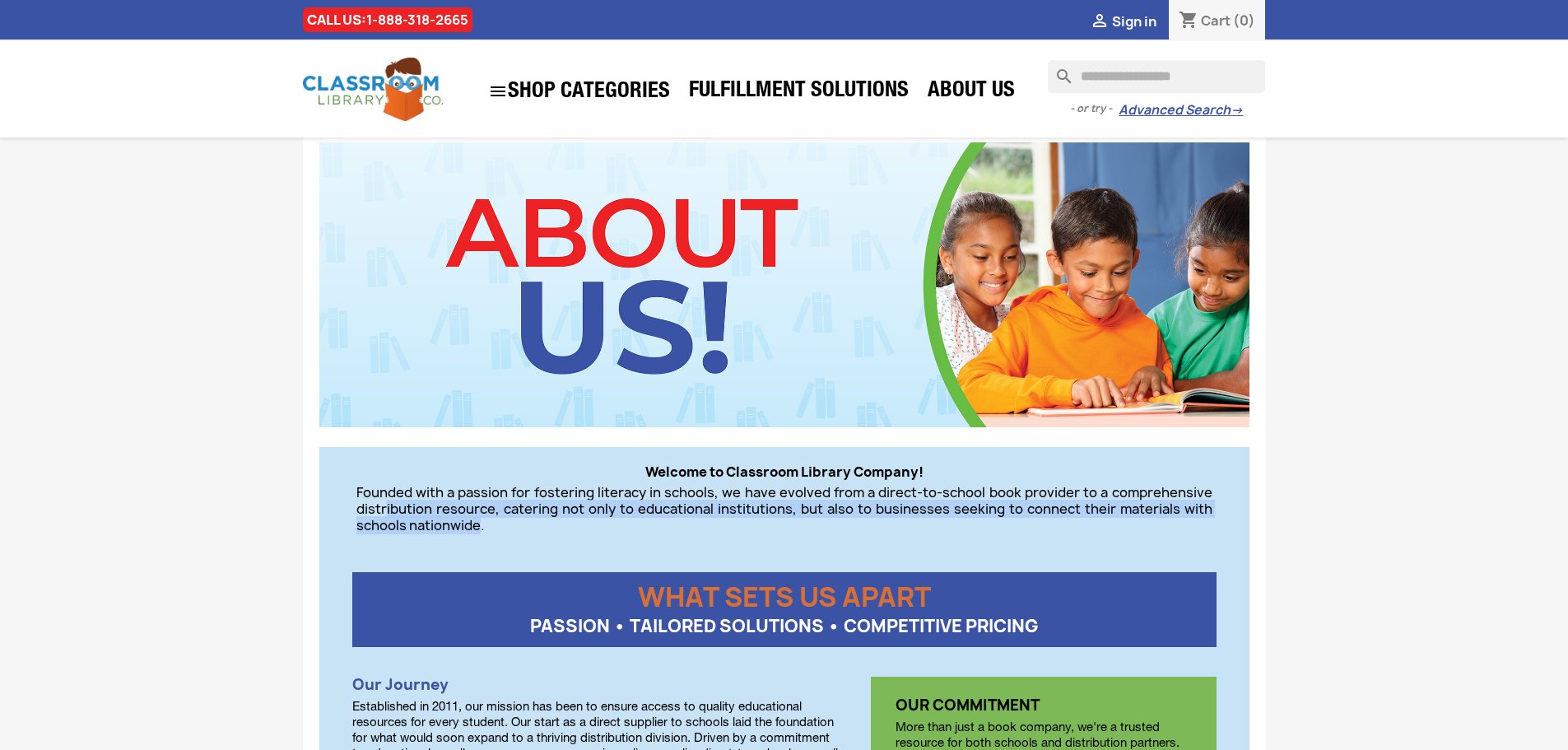 drag, startPoint x: 482, startPoint y: 529, endPoint x: 368, endPoint y: 503, distance: 116.92733 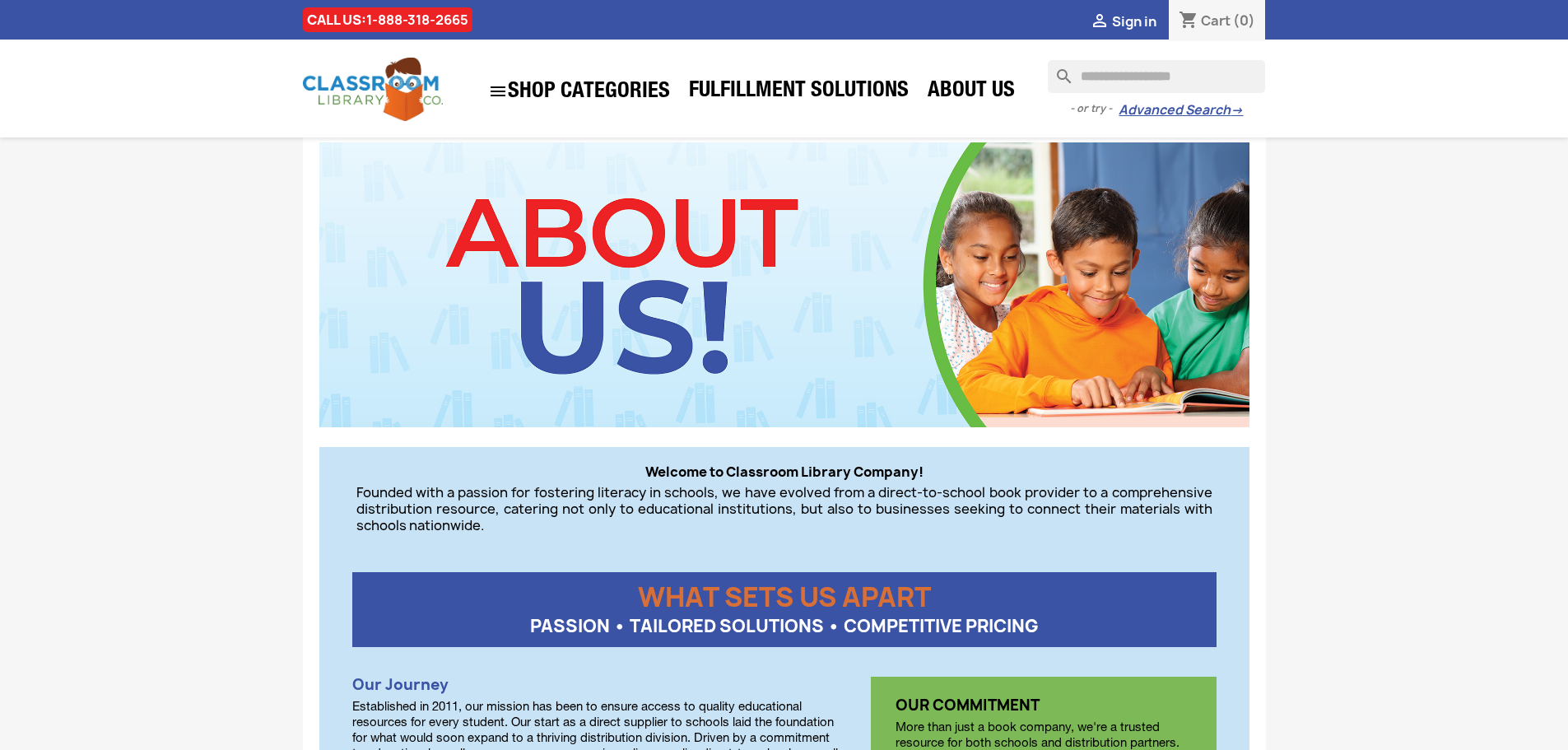 drag, startPoint x: 368, startPoint y: 503, endPoint x: 361, endPoint y: 496, distance: 9.899495 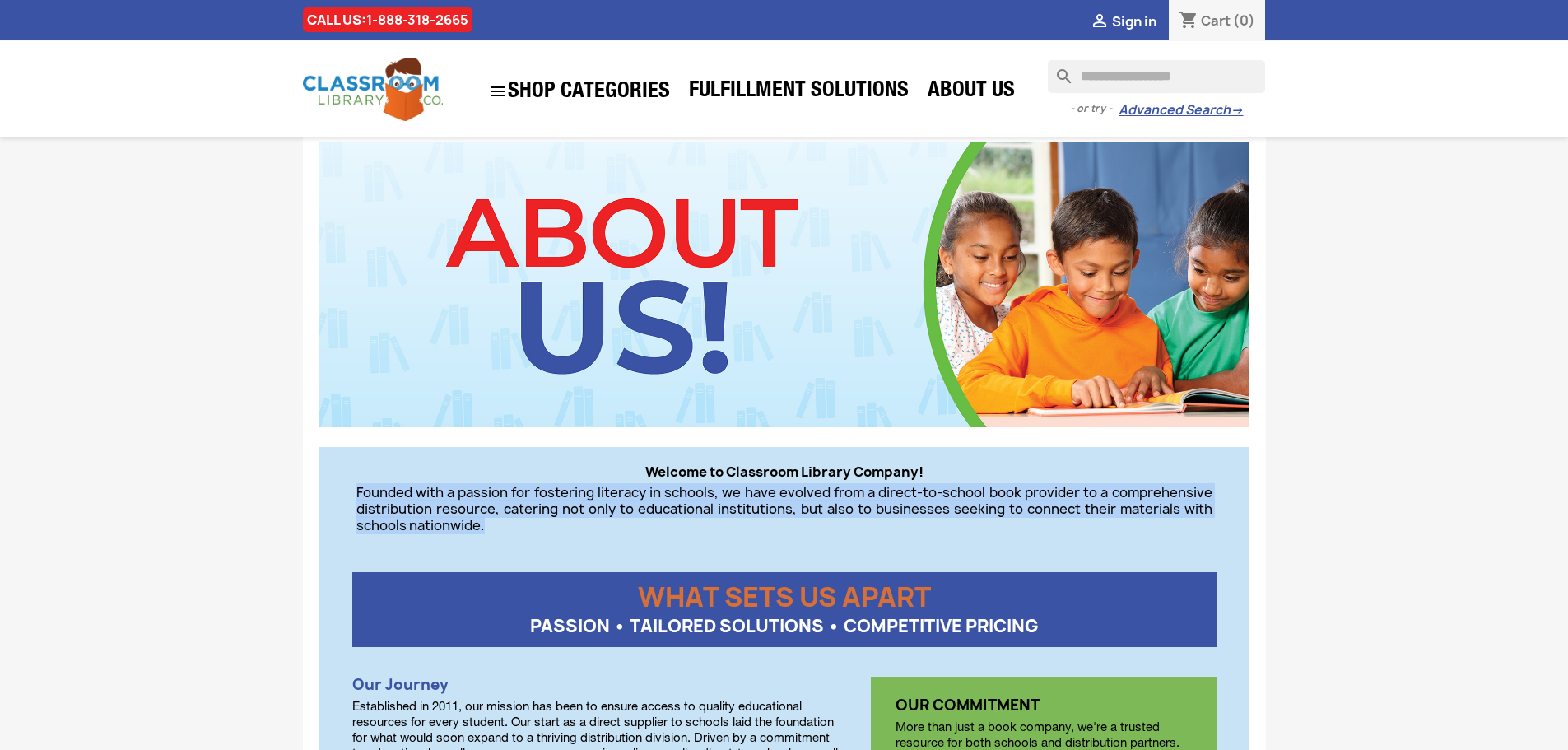 drag, startPoint x: 358, startPoint y: 491, endPoint x: 490, endPoint y: 526, distance: 136.5613 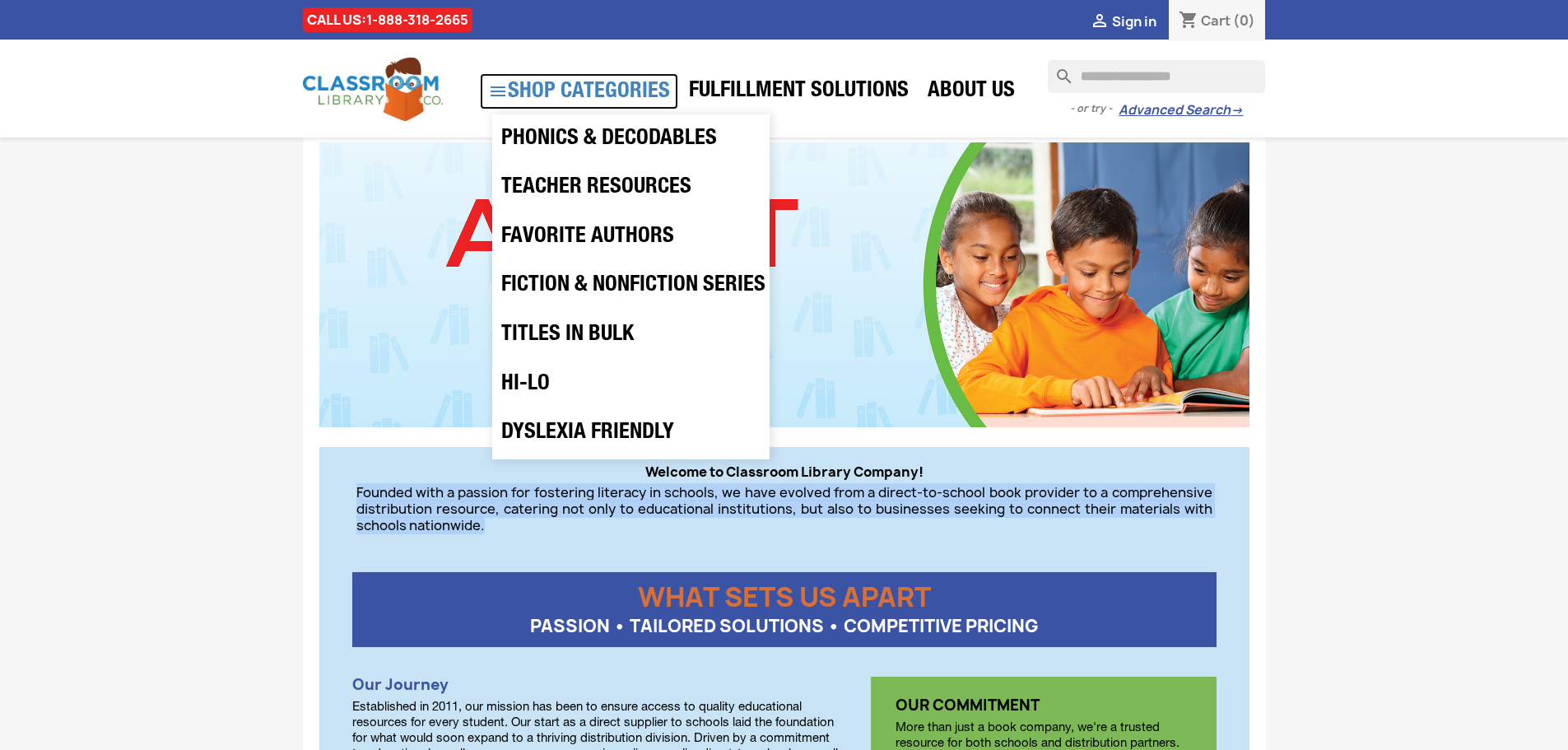click on " SHOP CATEGORIES" at bounding box center (579, 91) 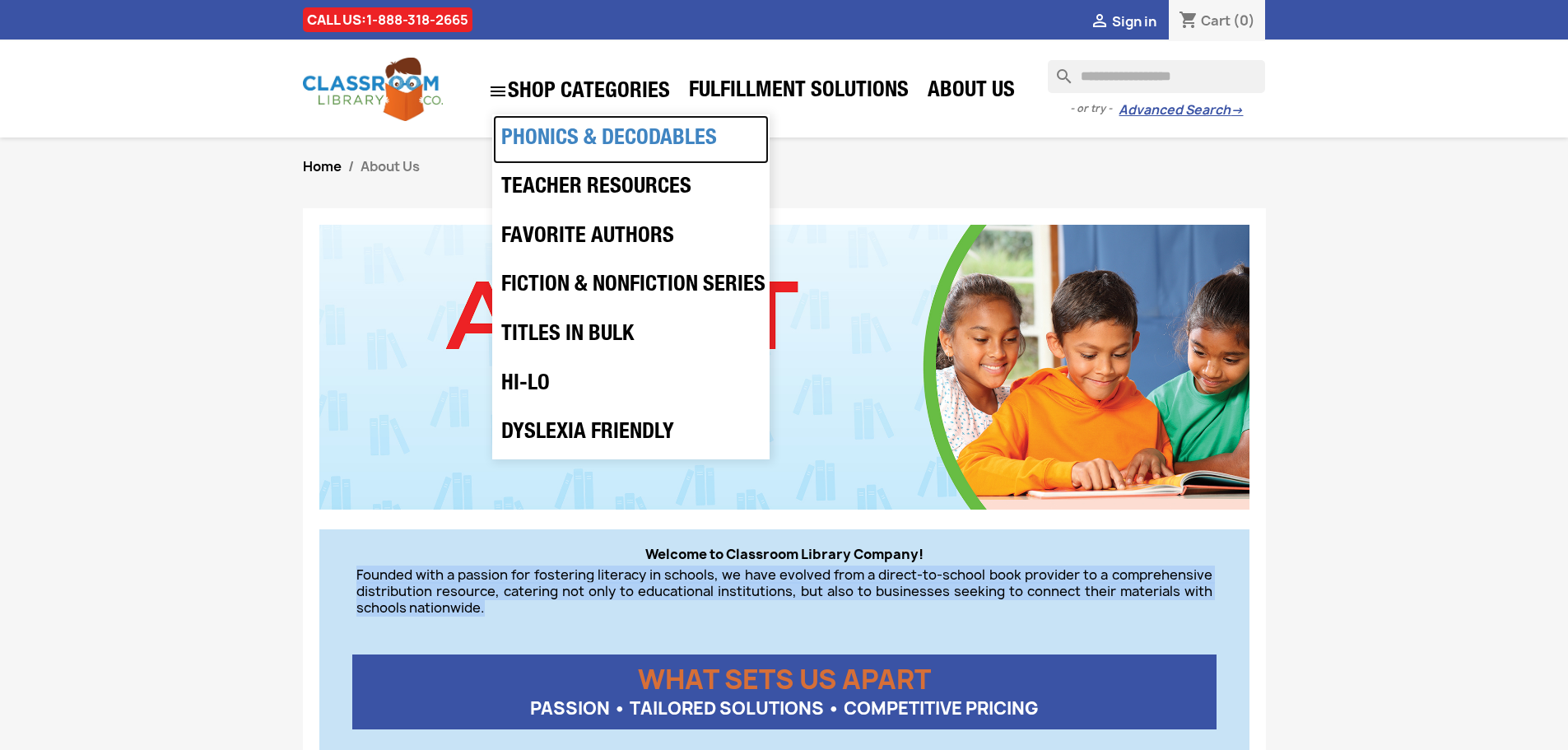 click on "Phonics & Decodables" at bounding box center [630, 140] 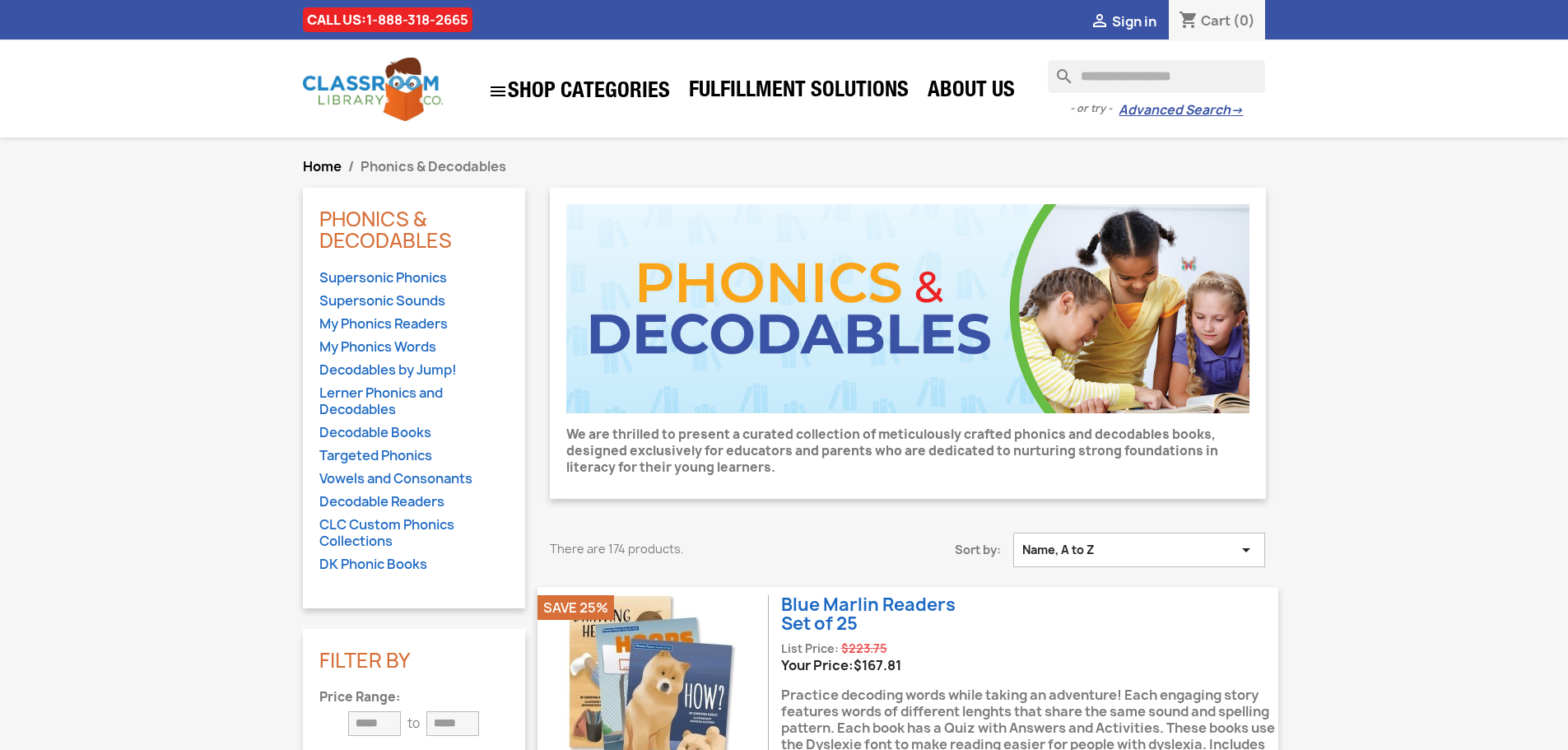 scroll, scrollTop: 0, scrollLeft: 0, axis: both 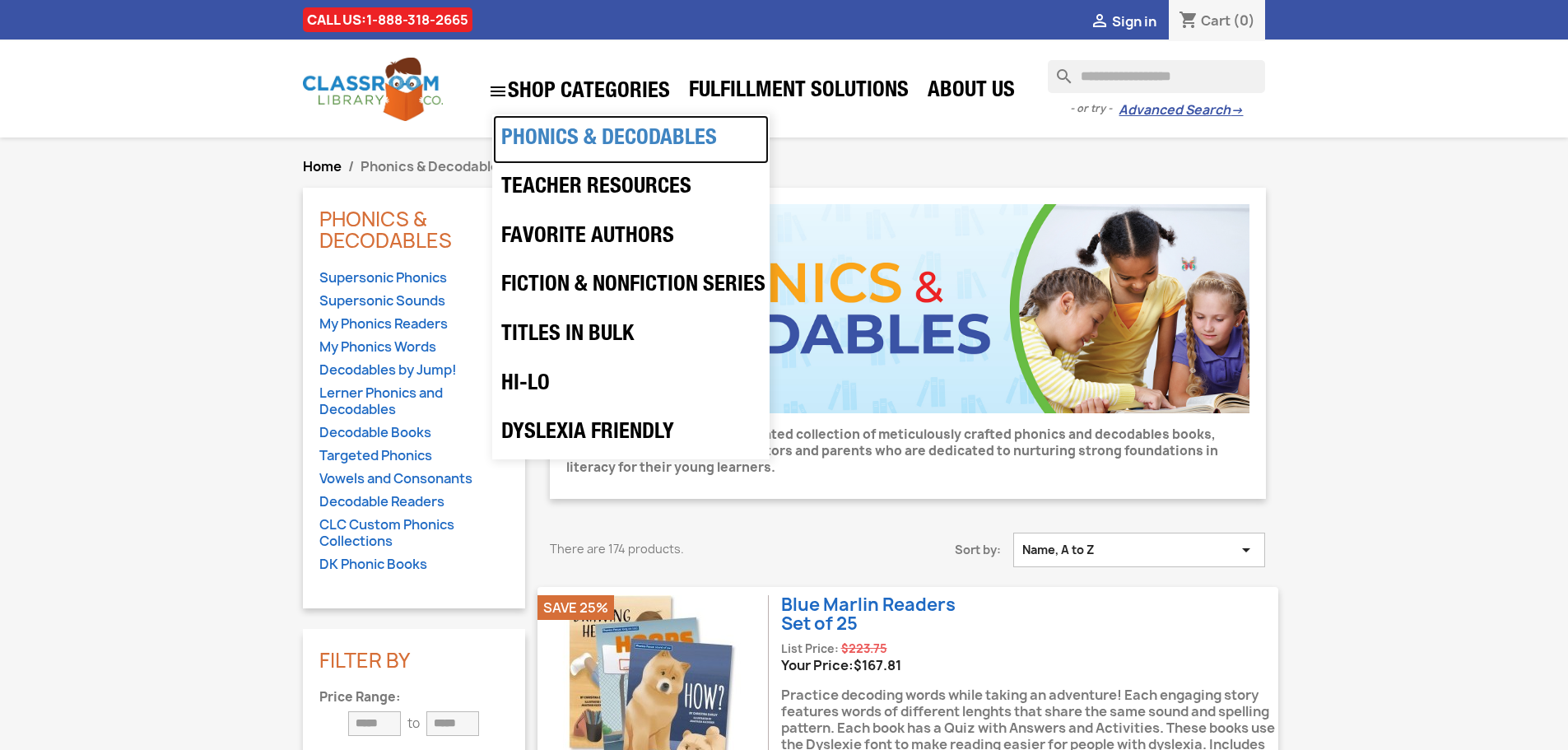 click on "Phonics & Decodables" at bounding box center [630, 140] 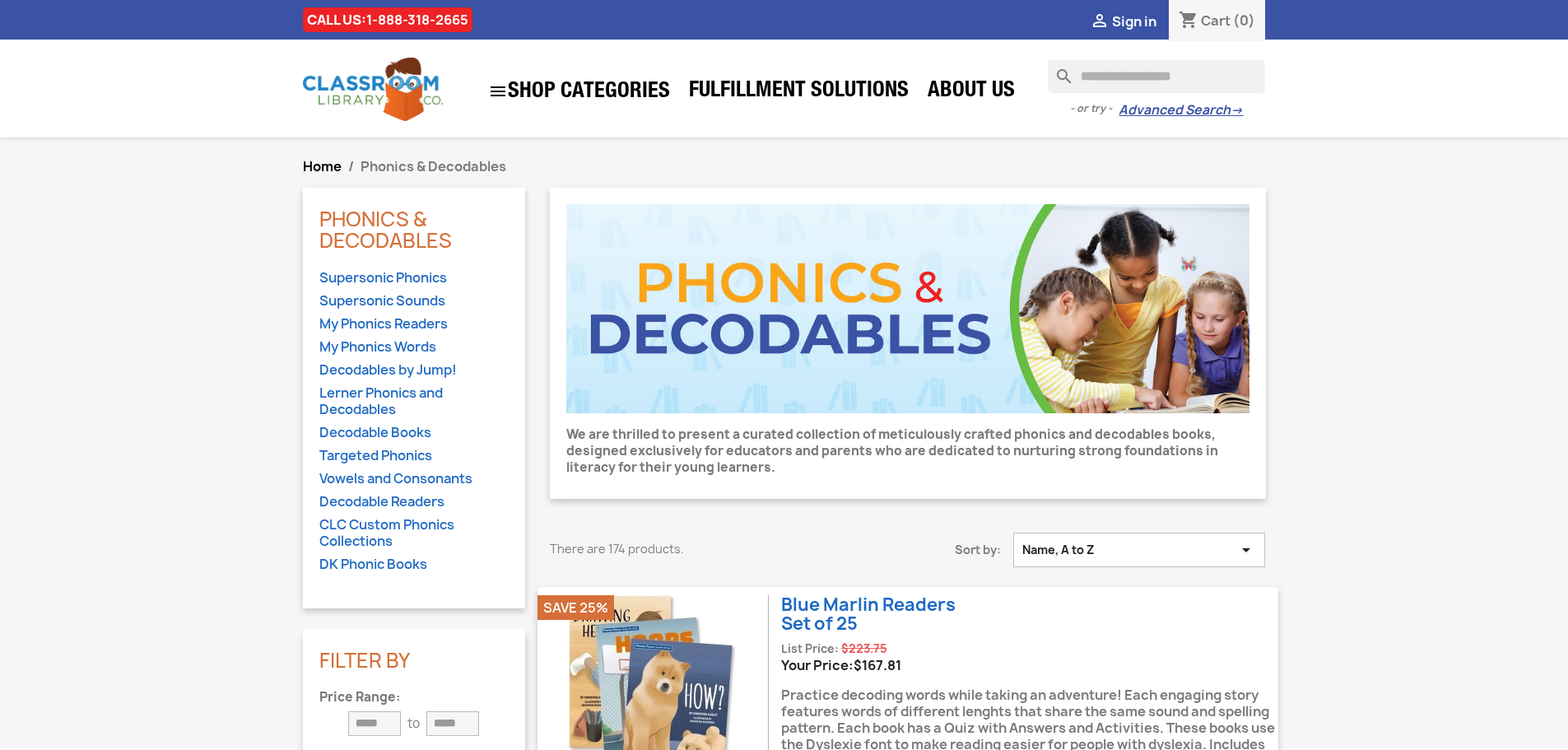 scroll, scrollTop: 0, scrollLeft: 0, axis: both 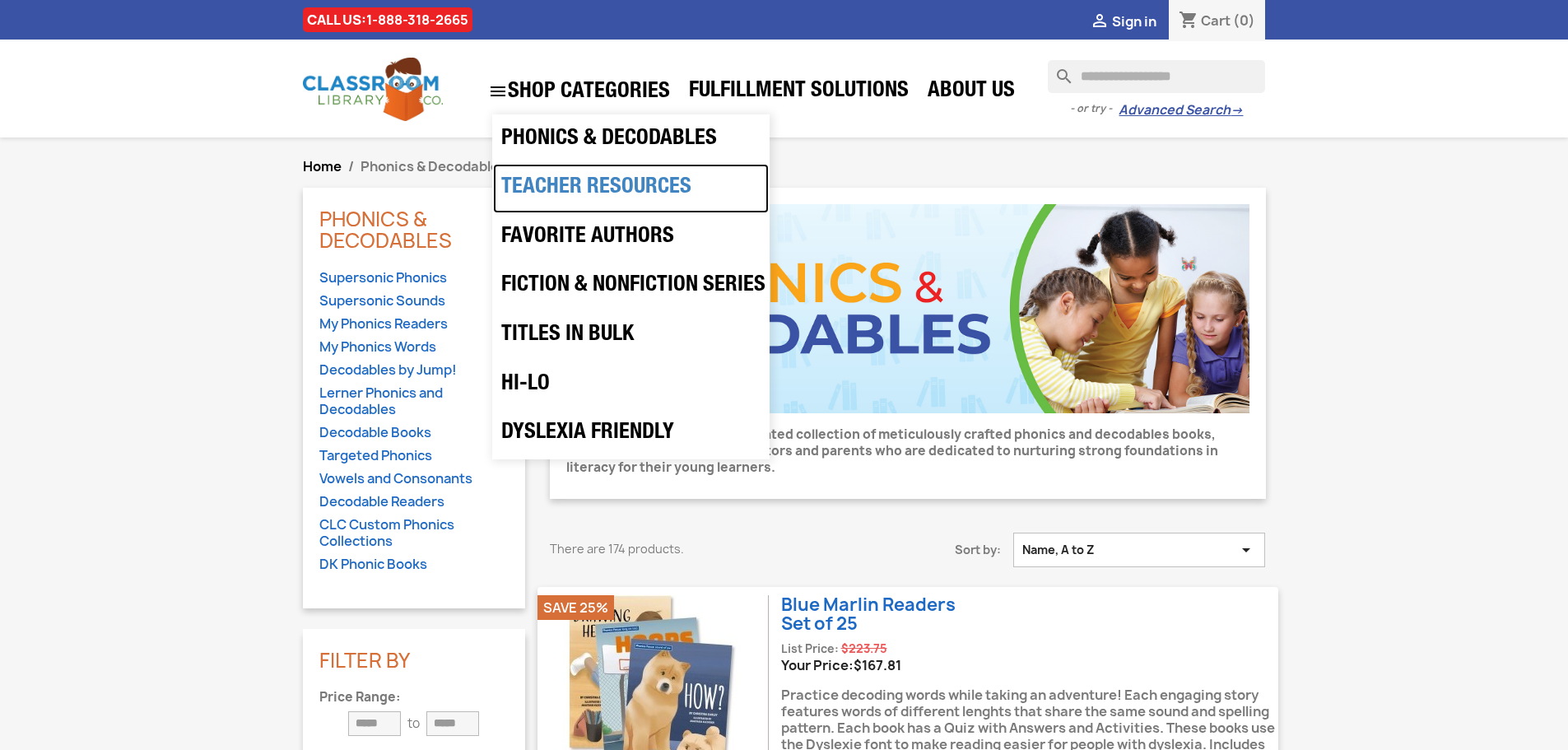click on "Teacher Resources" at bounding box center (630, 189) 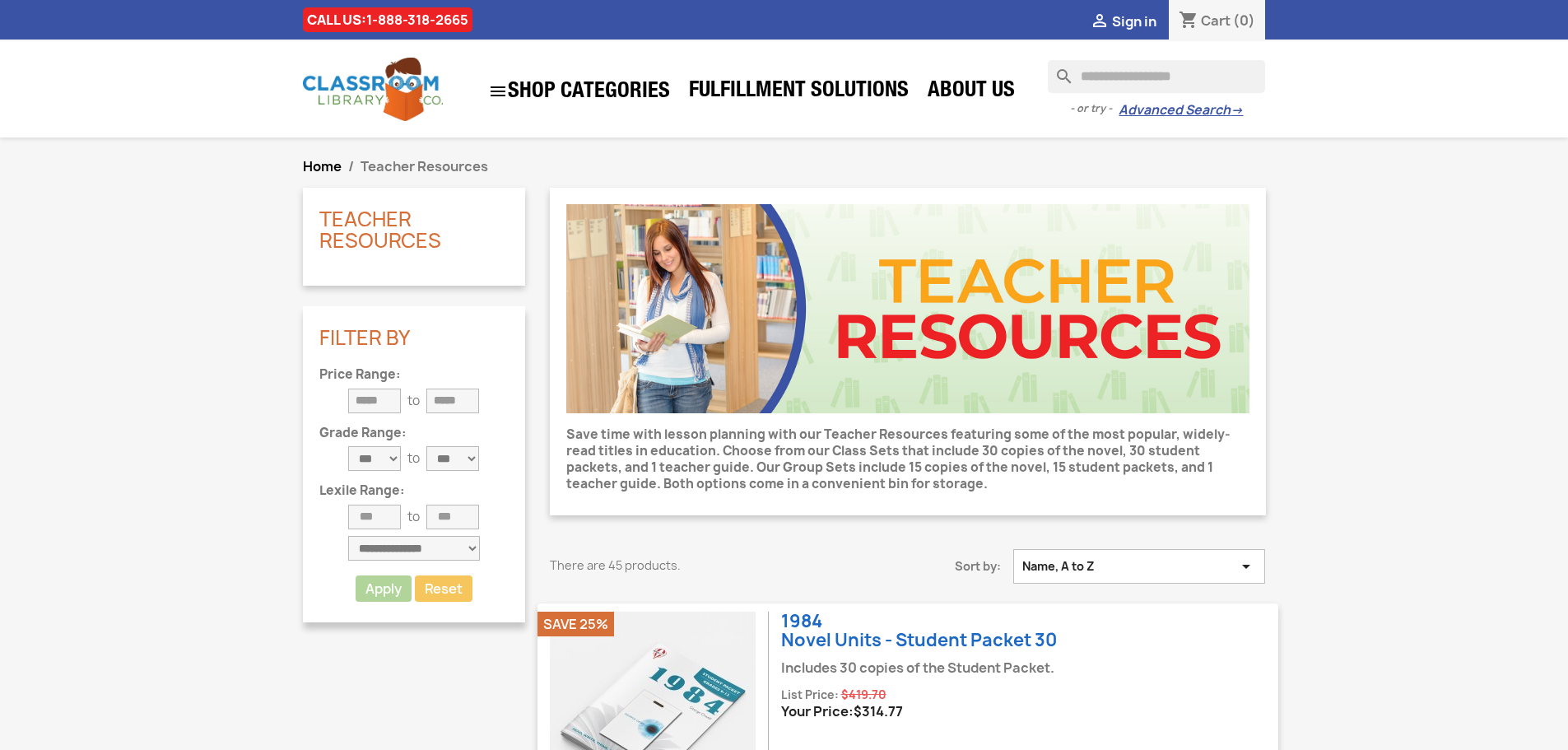 scroll, scrollTop: 0, scrollLeft: 0, axis: both 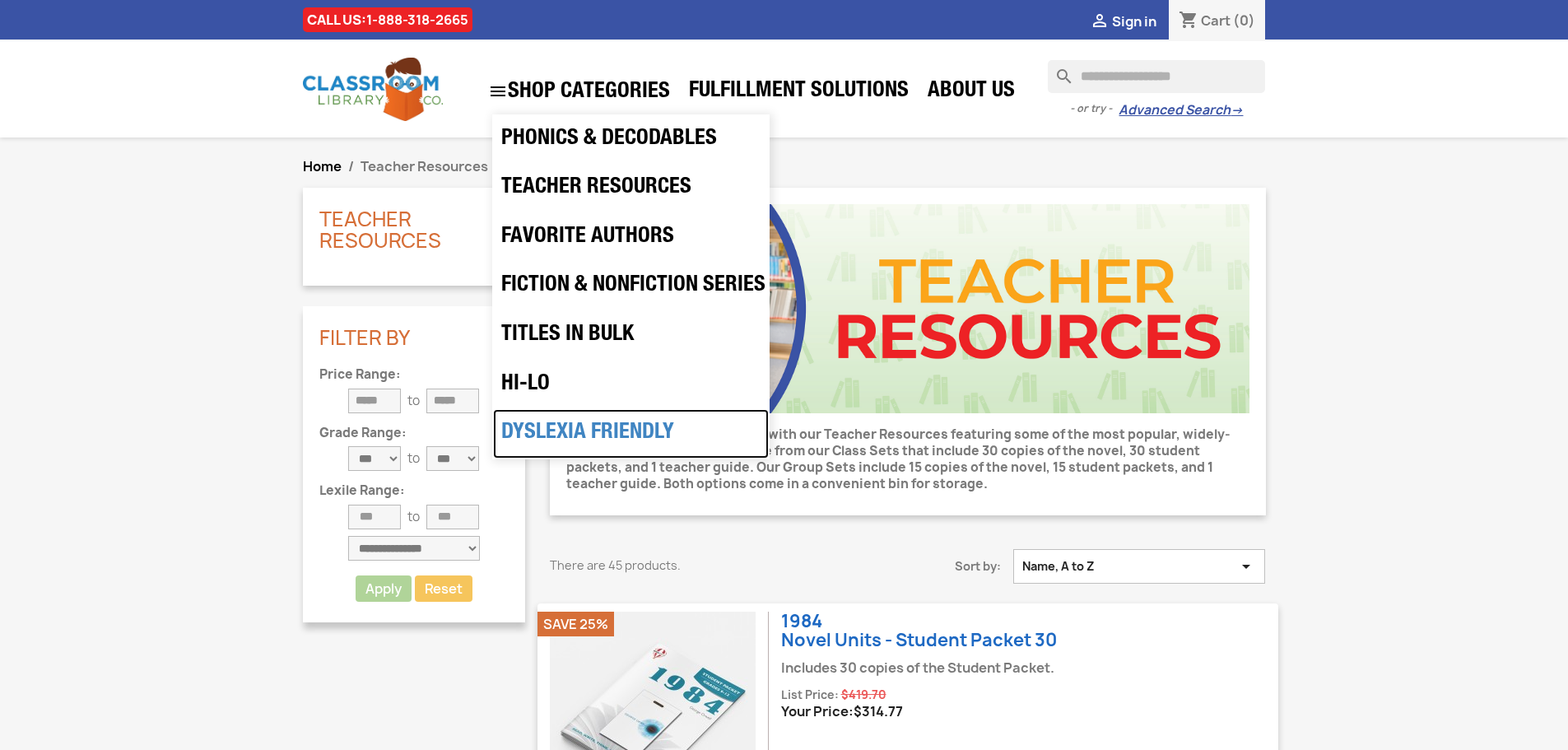 click on "Dyslexia Friendly" at bounding box center [630, 434] 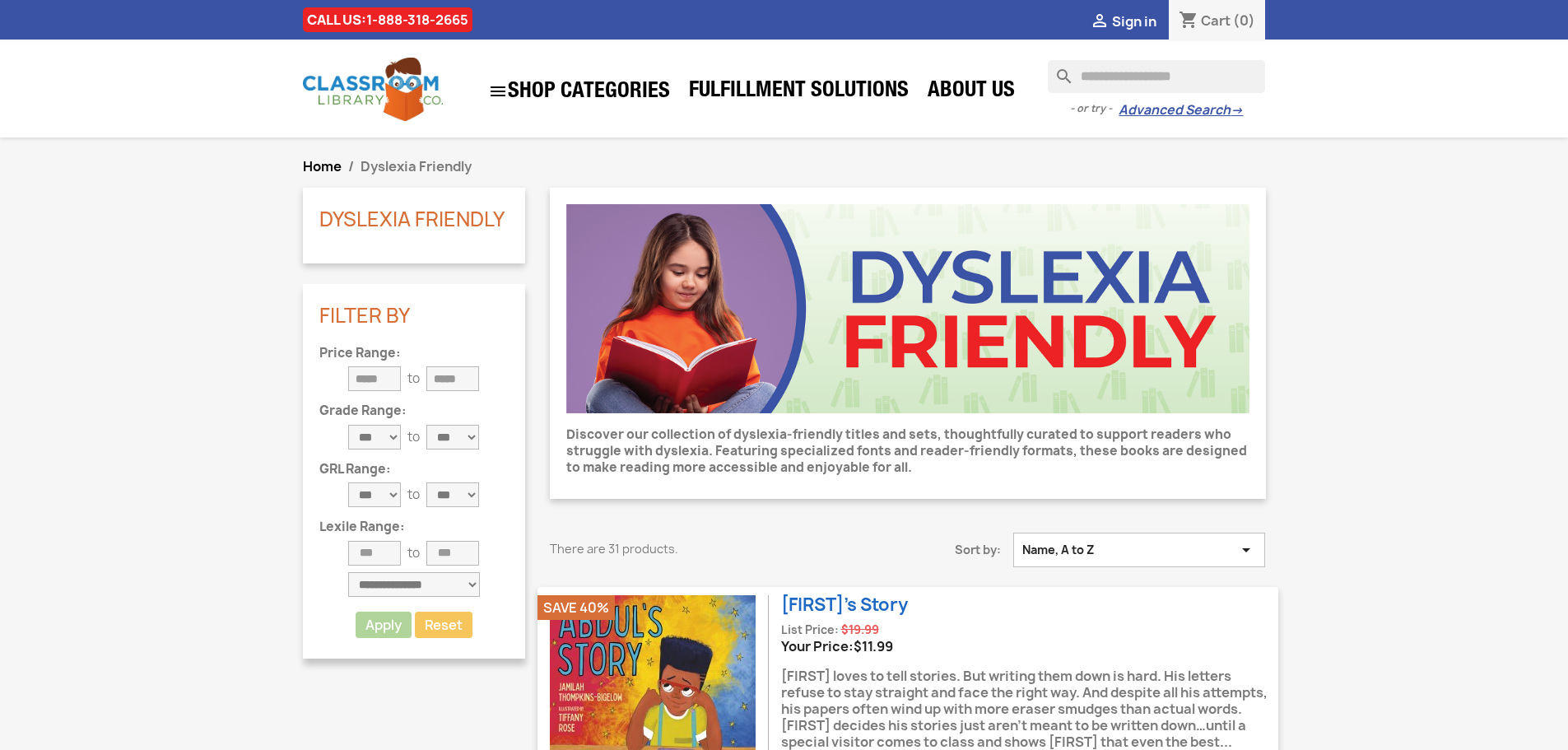 scroll, scrollTop: 0, scrollLeft: 0, axis: both 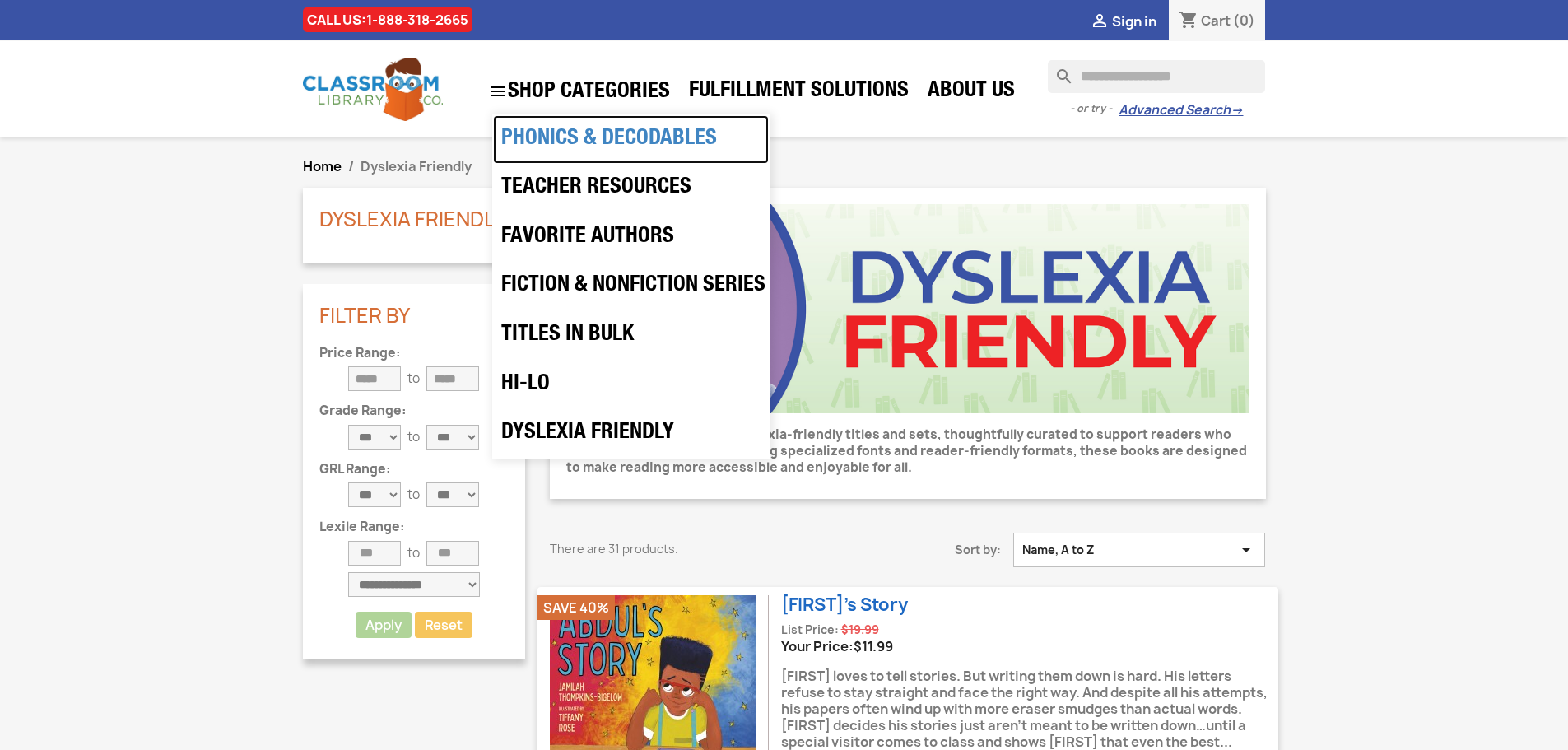 click on "Phonics & Decodables" at bounding box center [630, 140] 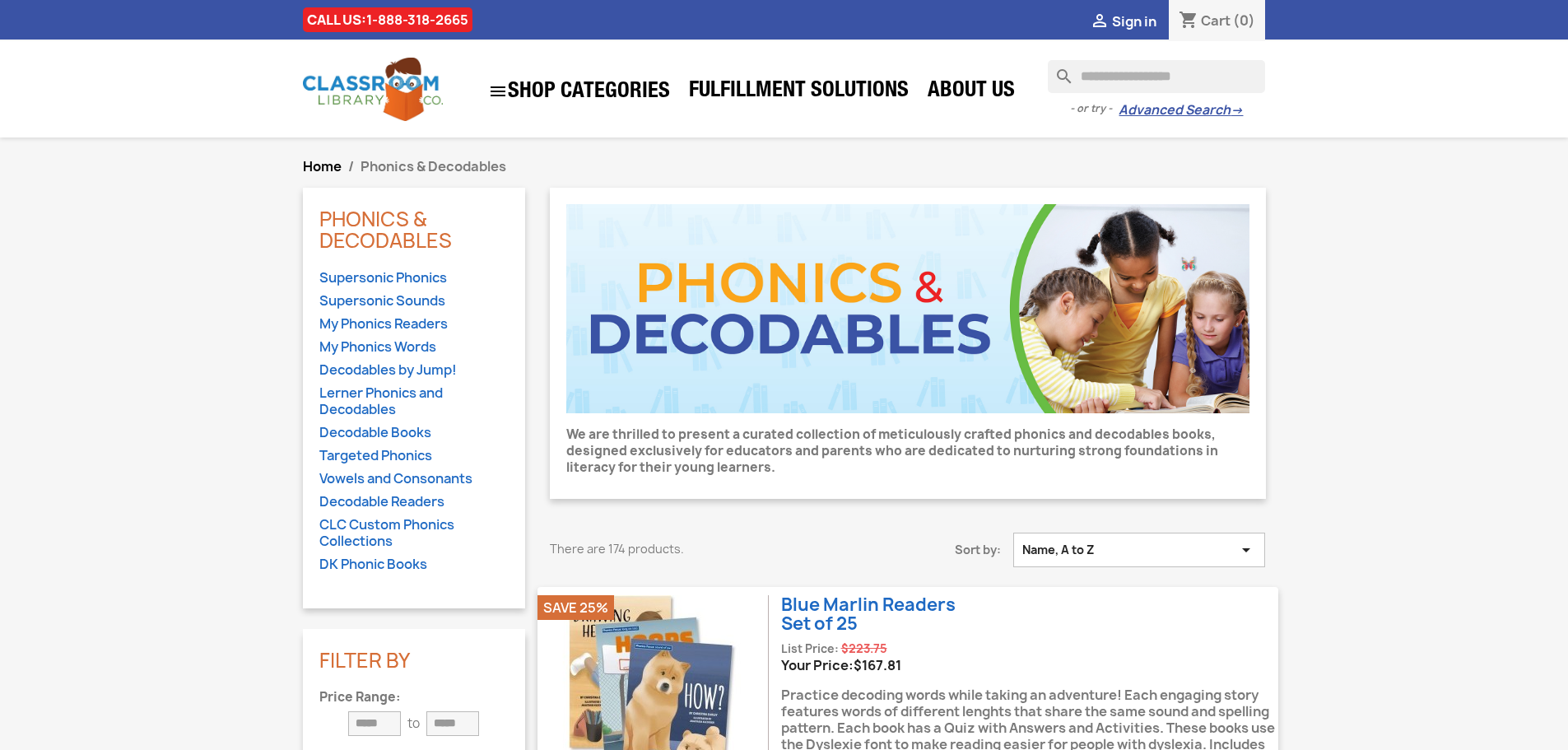 scroll, scrollTop: 0, scrollLeft: 0, axis: both 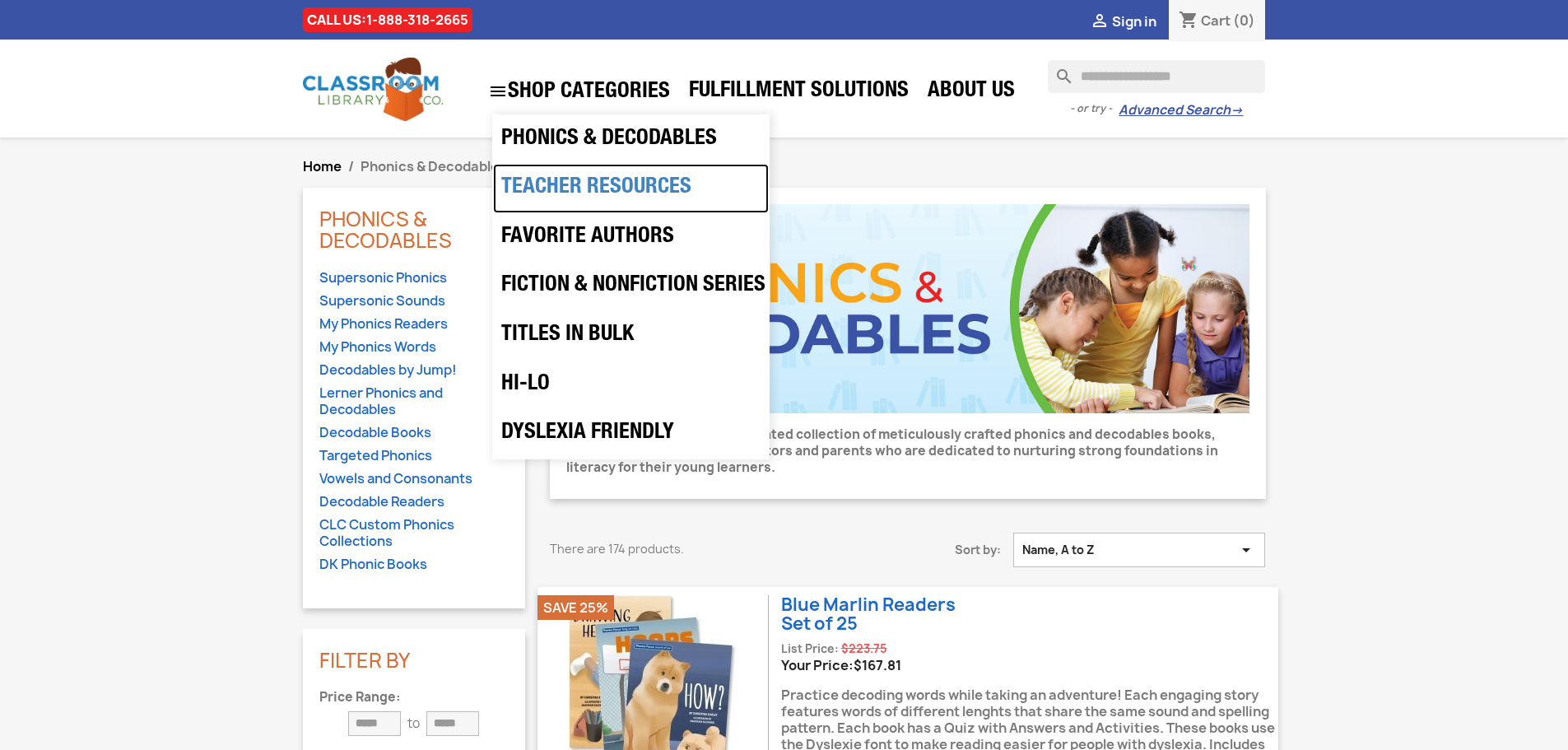 click on "Teacher Resources" at bounding box center (630, 189) 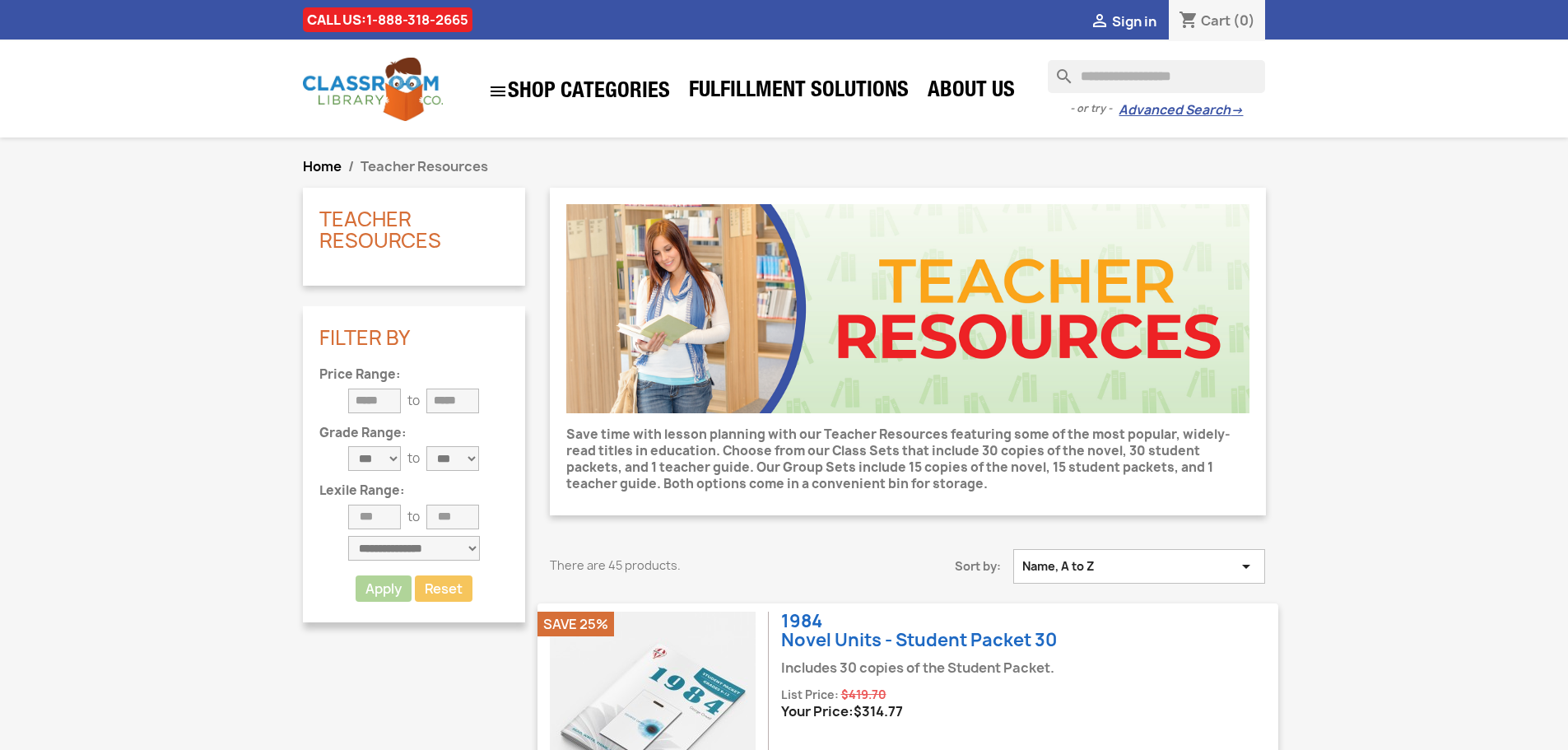 scroll, scrollTop: 0, scrollLeft: 0, axis: both 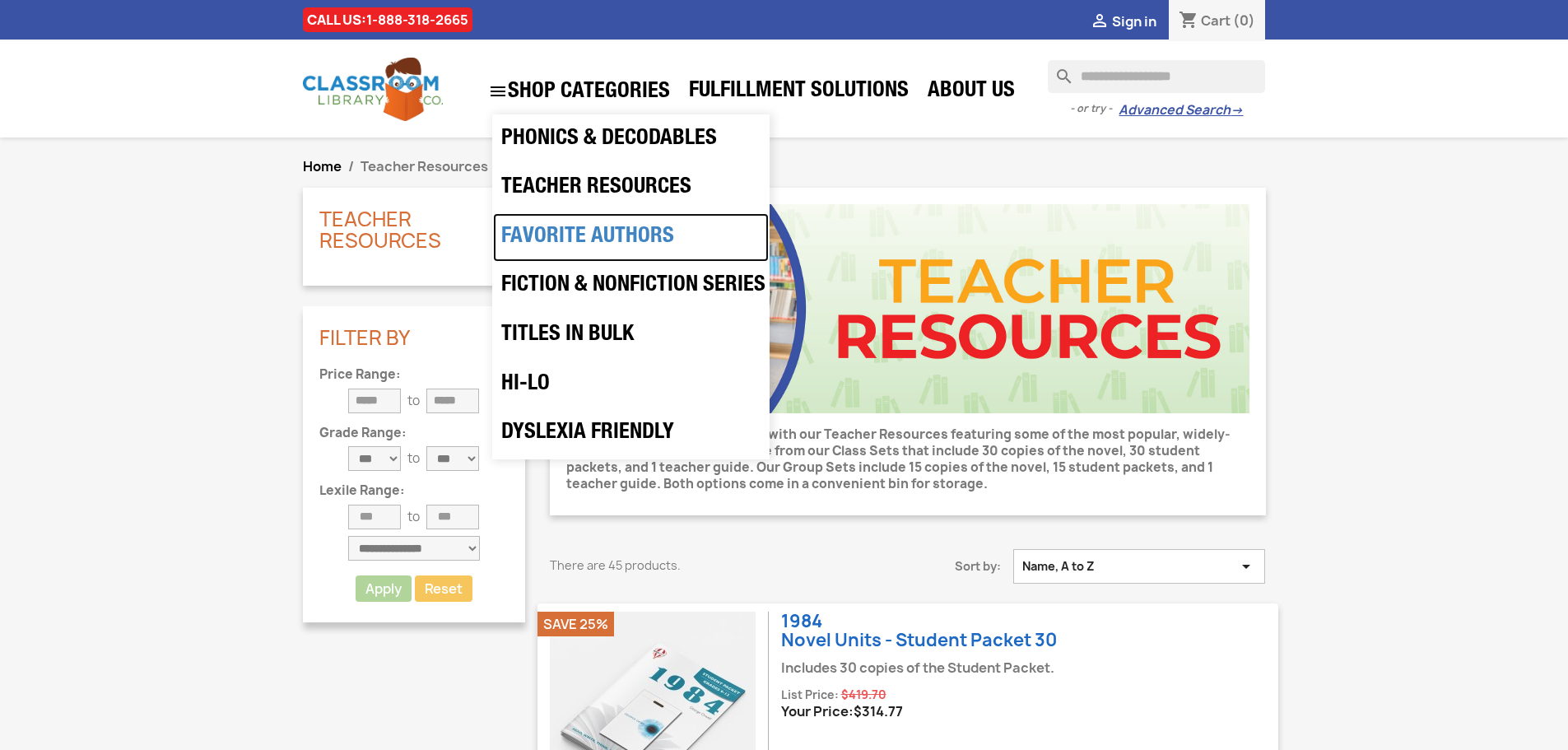 click on "Favorite Authors" at bounding box center [630, 238] 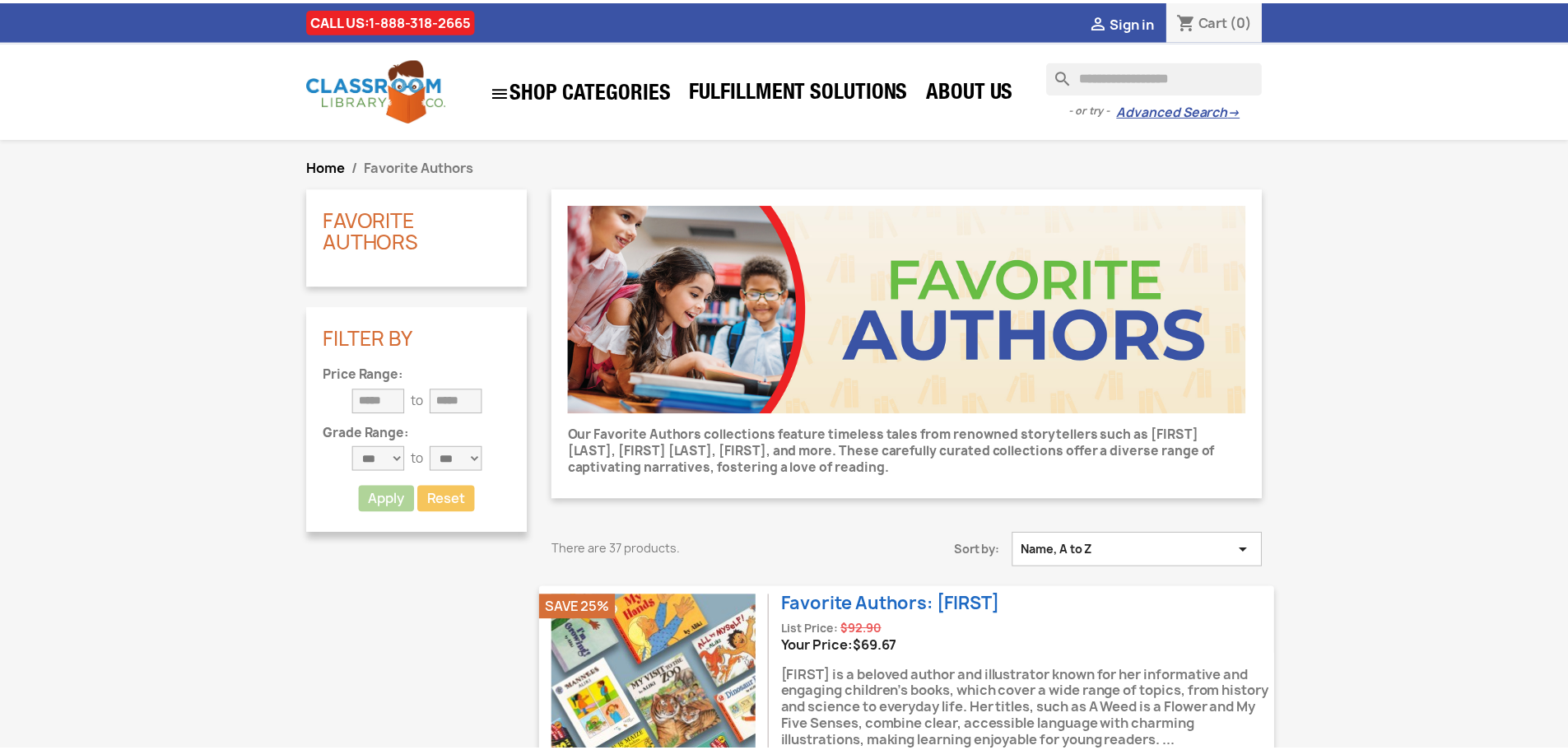 scroll, scrollTop: 0, scrollLeft: 0, axis: both 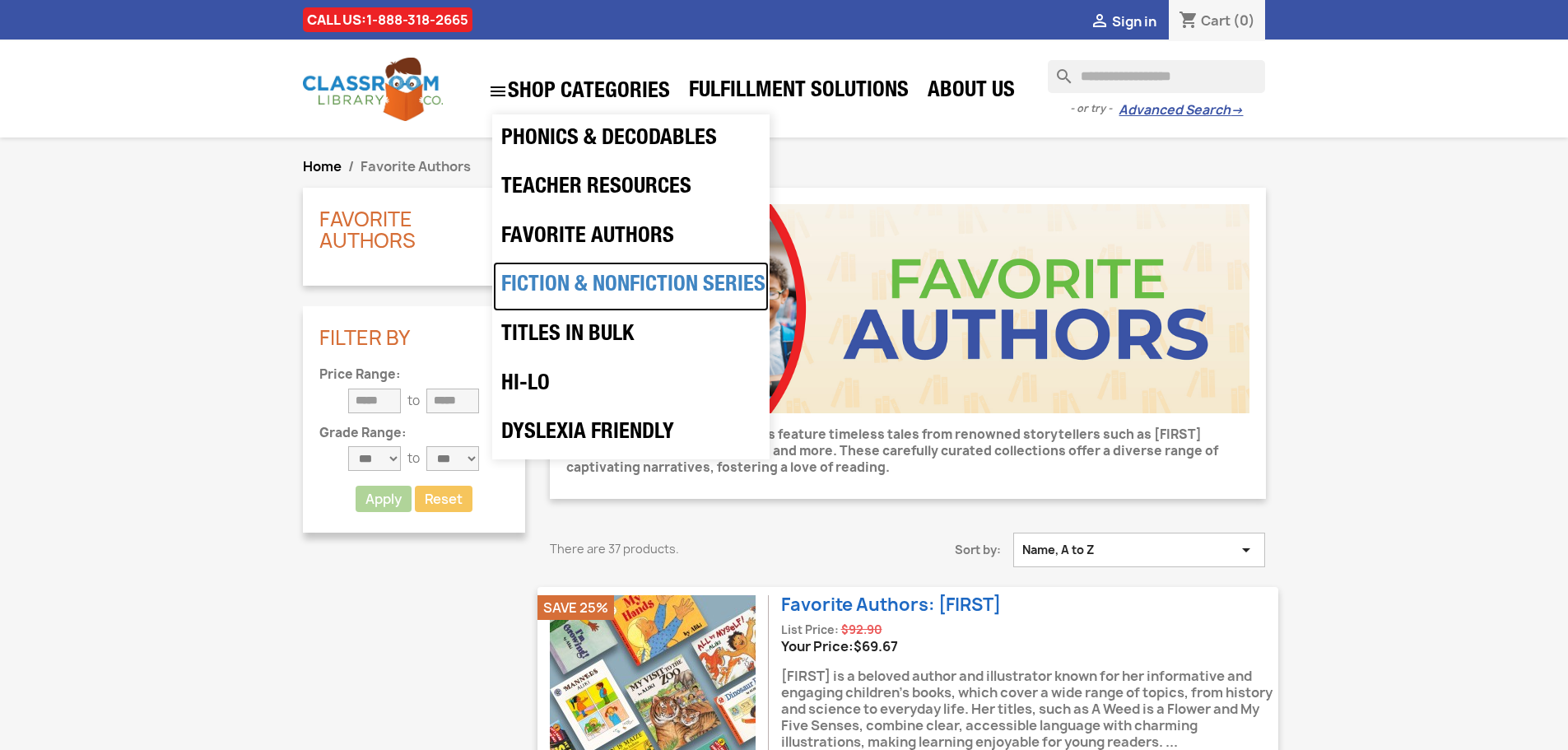 click on "Fiction & Nonfiction Series" at bounding box center (630, 286) 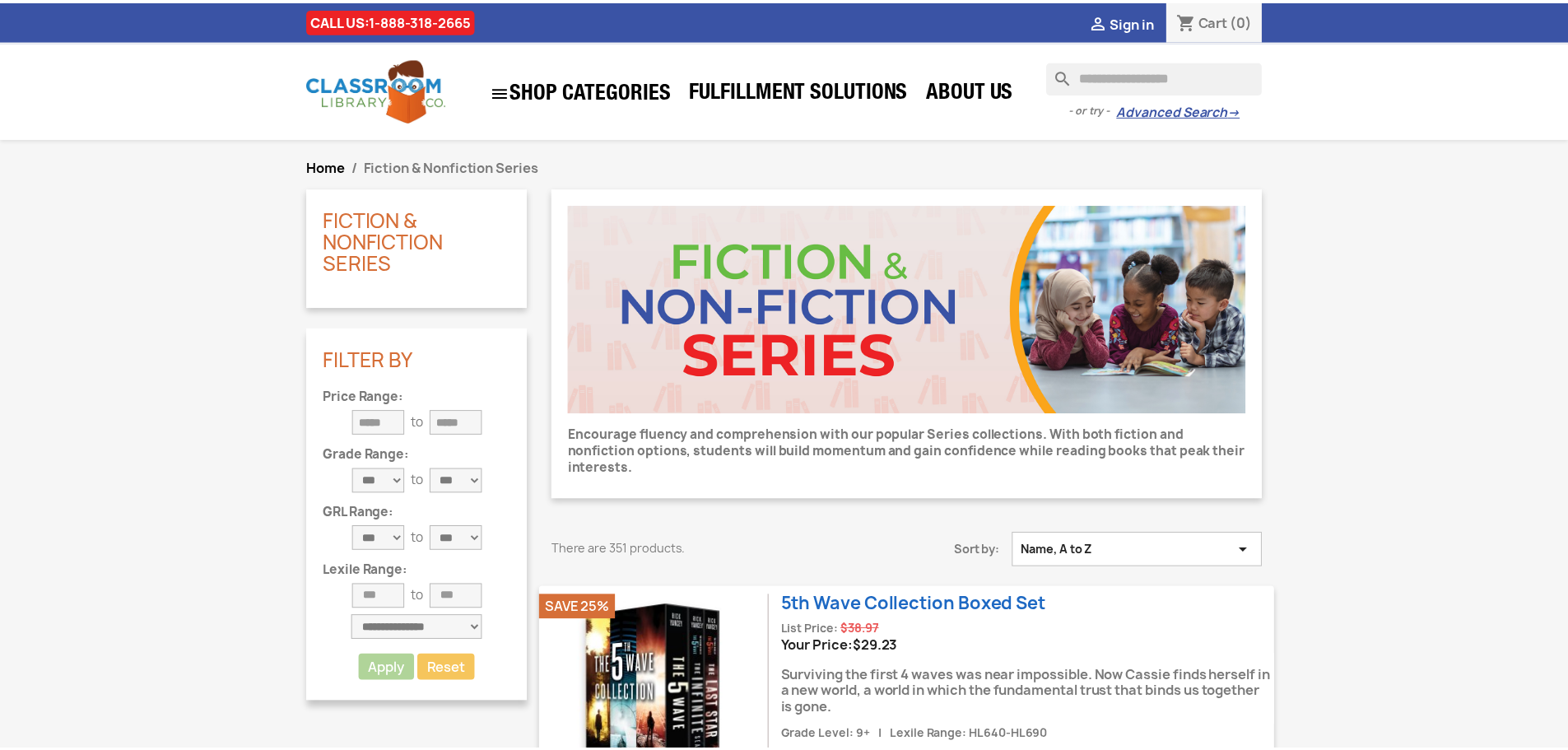 scroll, scrollTop: 0, scrollLeft: 0, axis: both 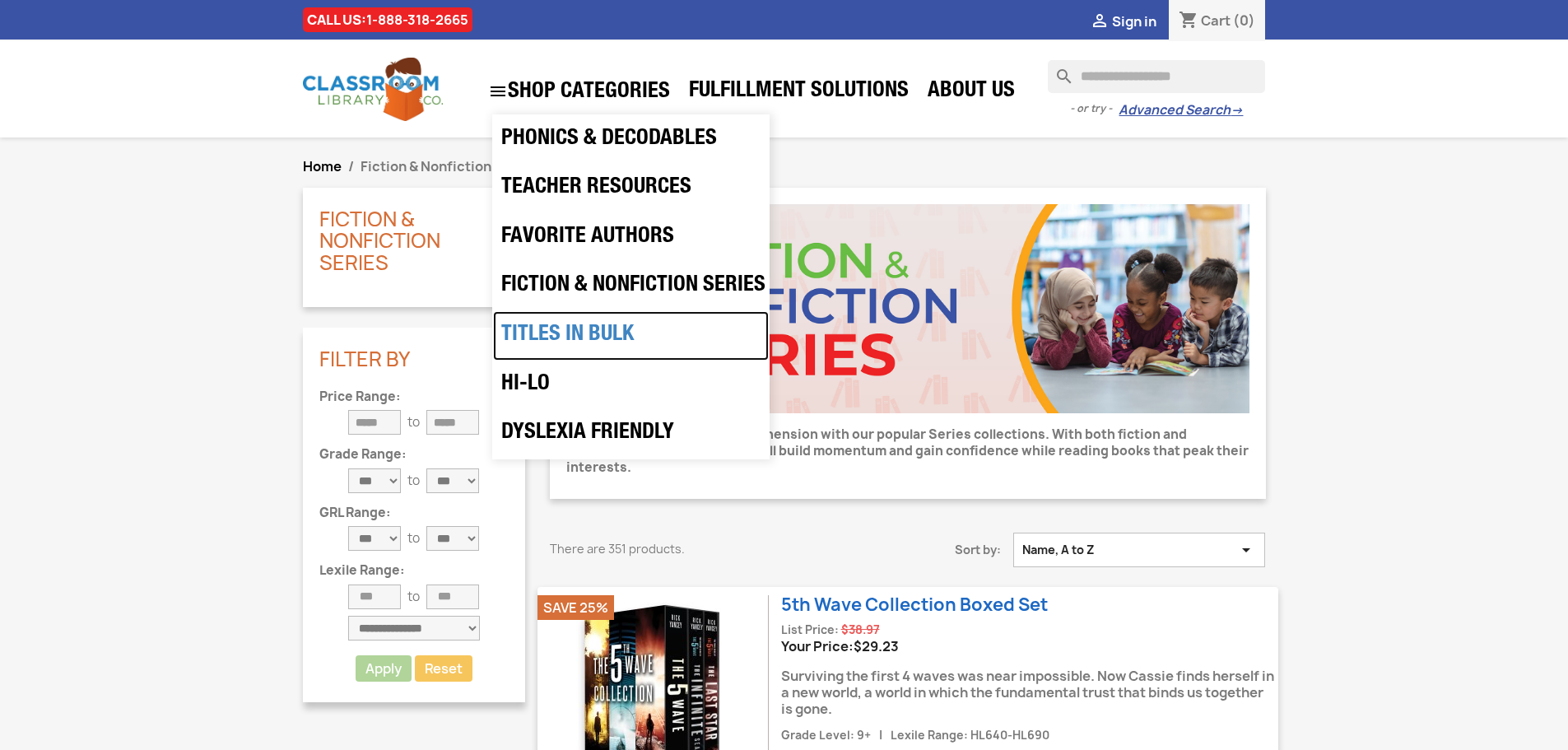 click on "Titles in Bulk" at bounding box center (630, 336) 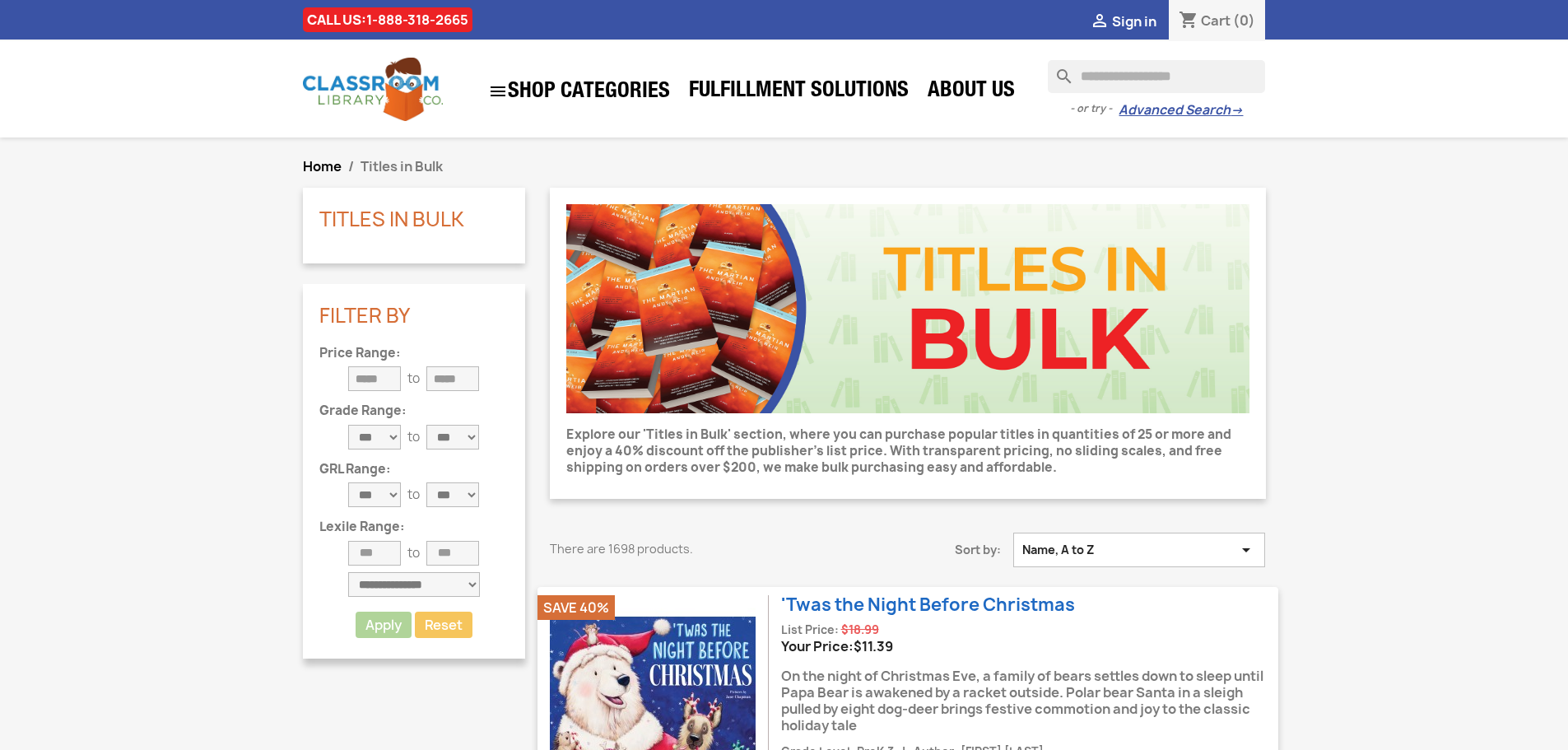 scroll, scrollTop: 0, scrollLeft: 0, axis: both 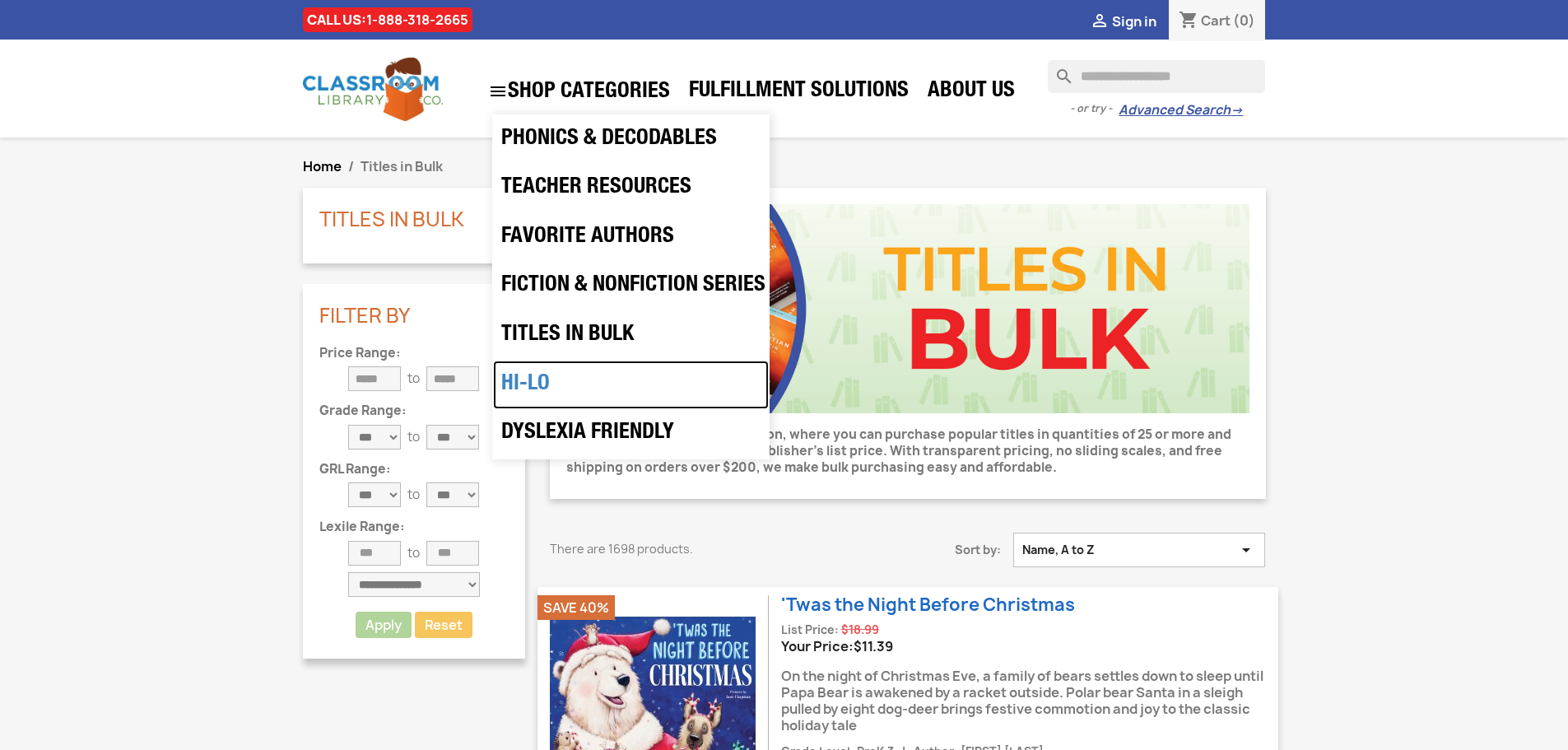 click on "Hi-Lo" at bounding box center [630, 385] 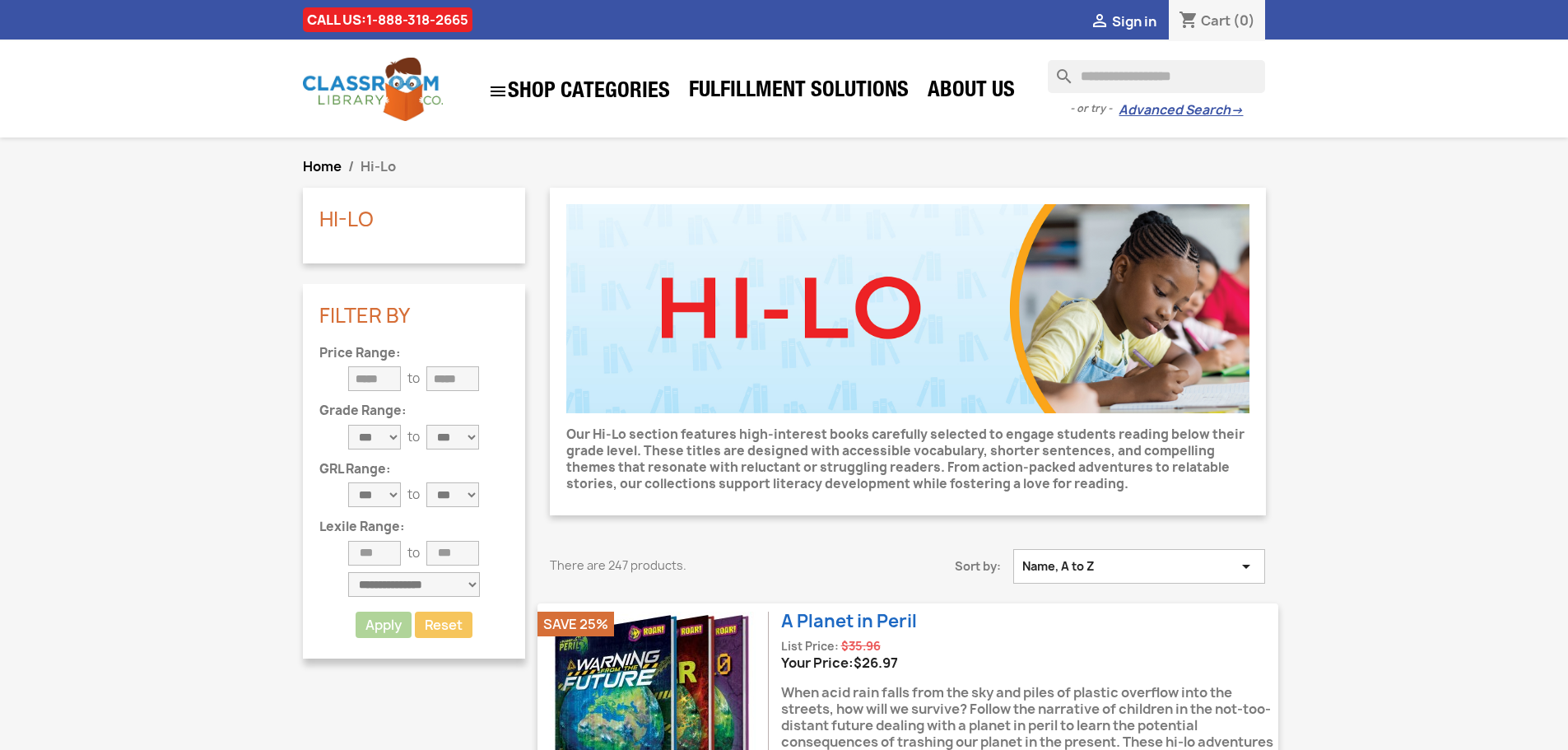scroll, scrollTop: 0, scrollLeft: 0, axis: both 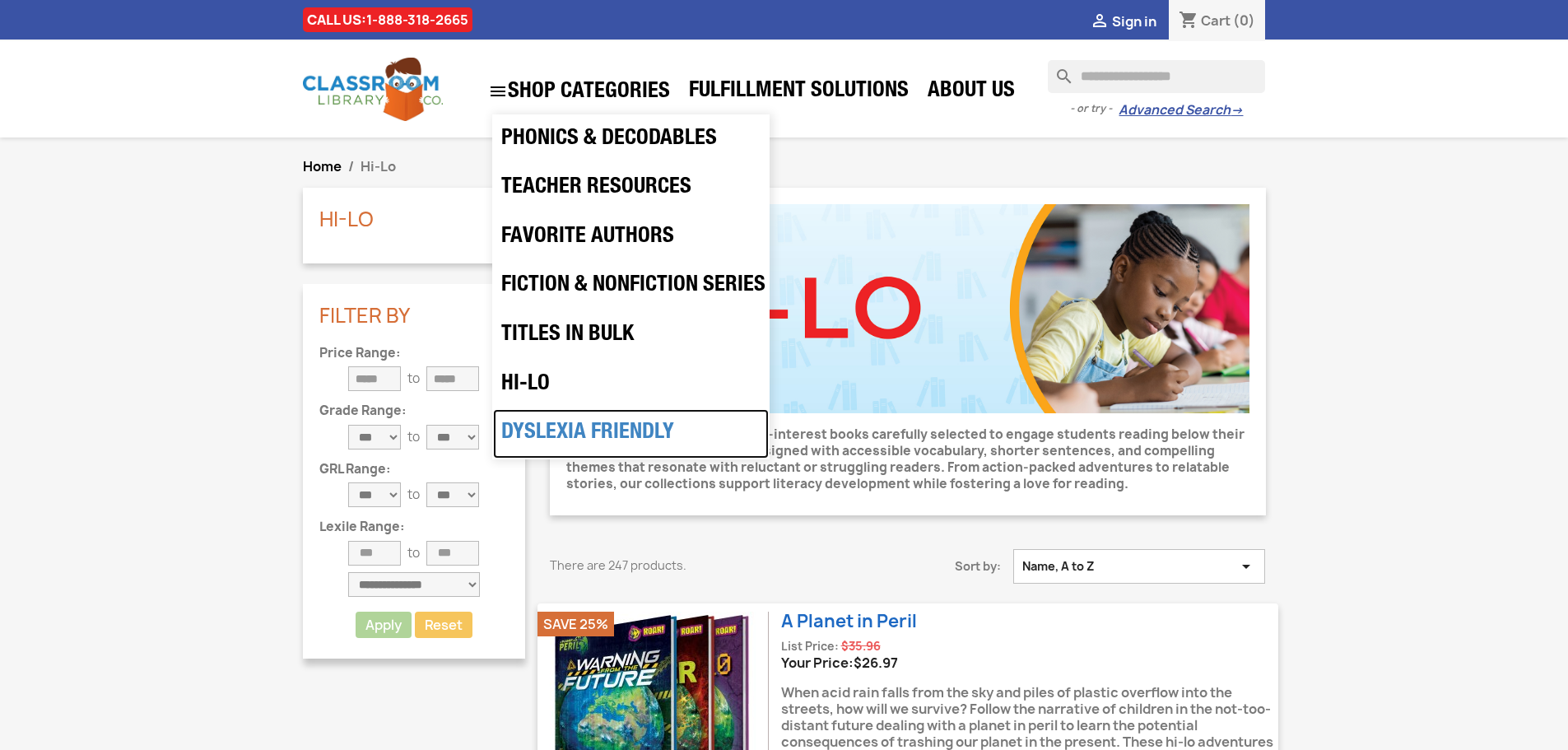 click on "Dyslexia Friendly" at bounding box center (630, 434) 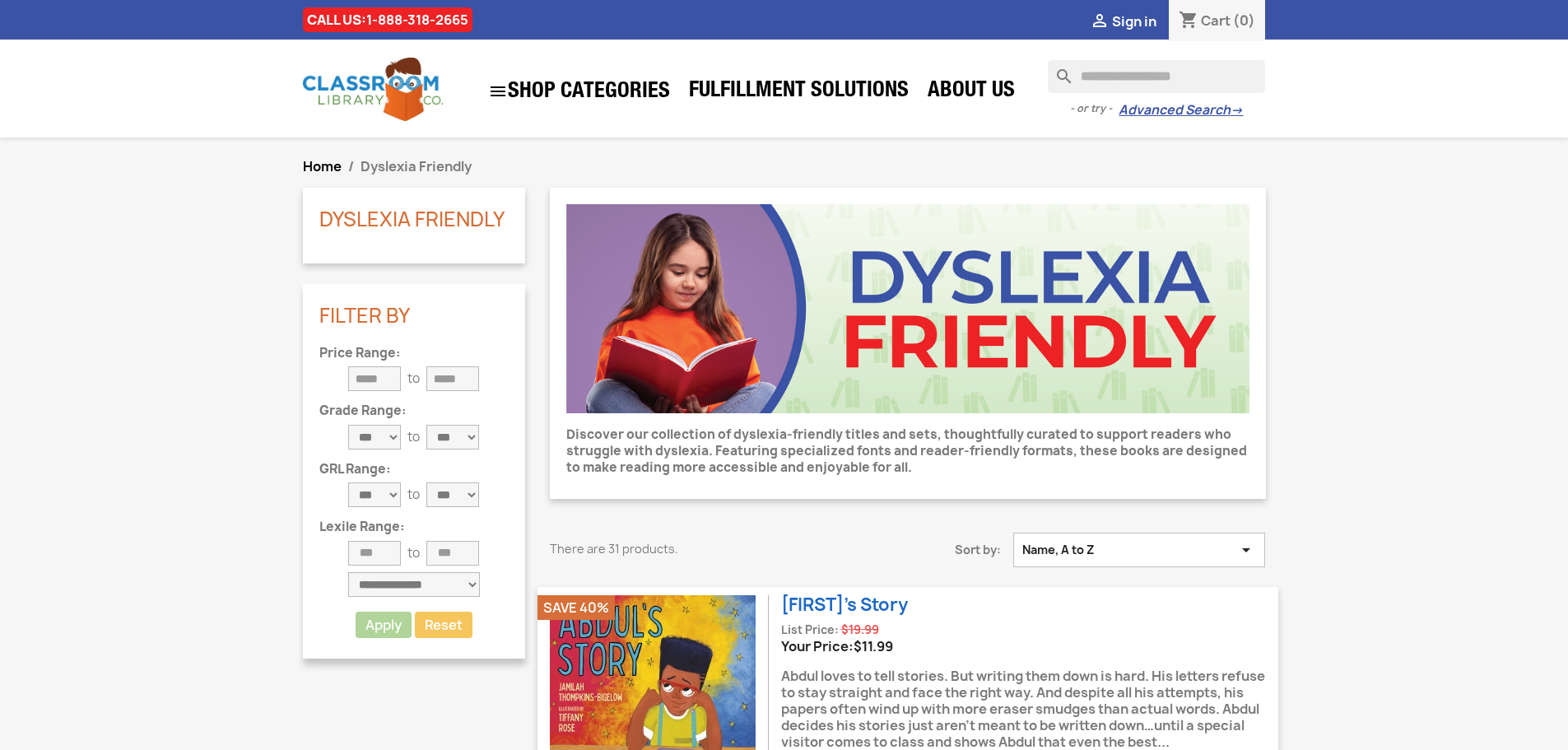 scroll, scrollTop: 0, scrollLeft: 0, axis: both 